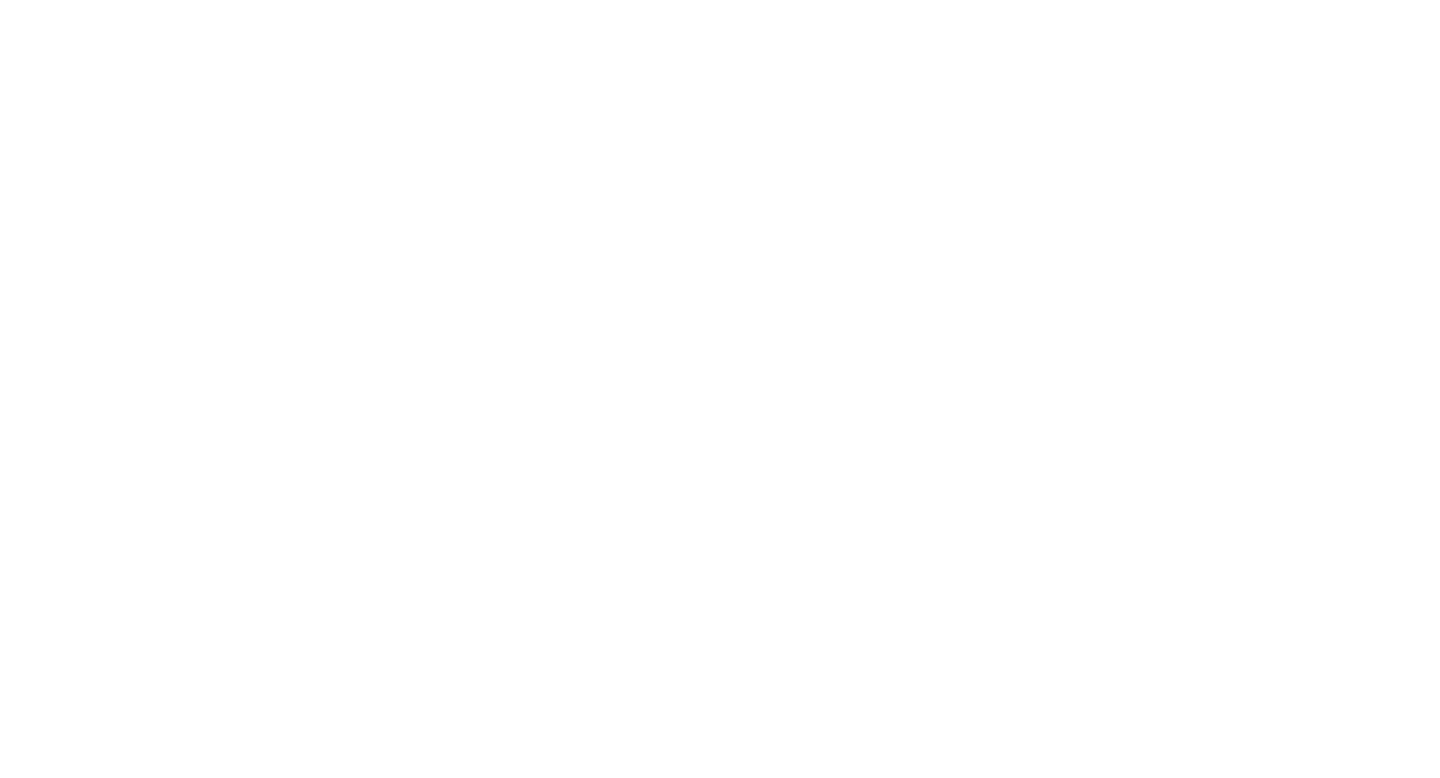 scroll, scrollTop: 0, scrollLeft: 0, axis: both 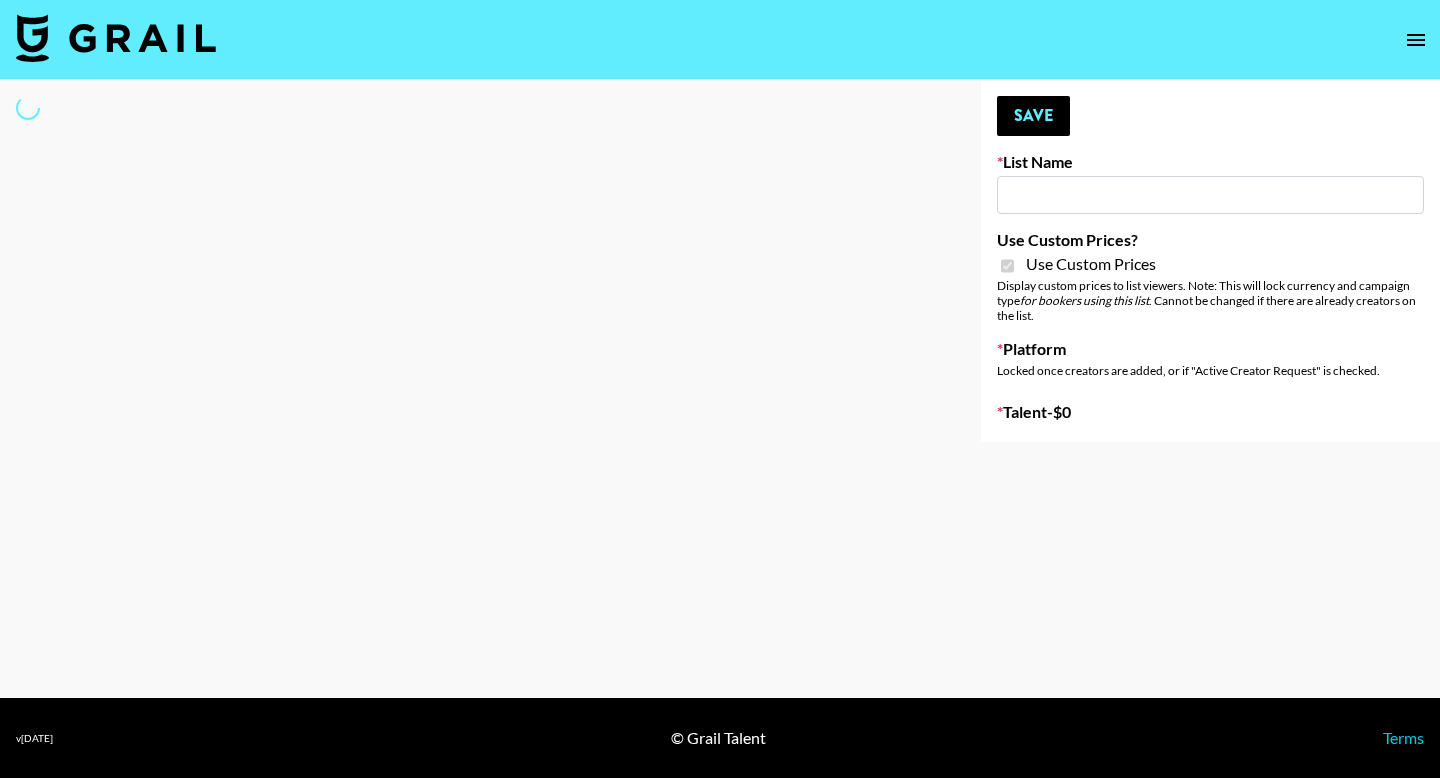 type on "Riize Up Ambassador" 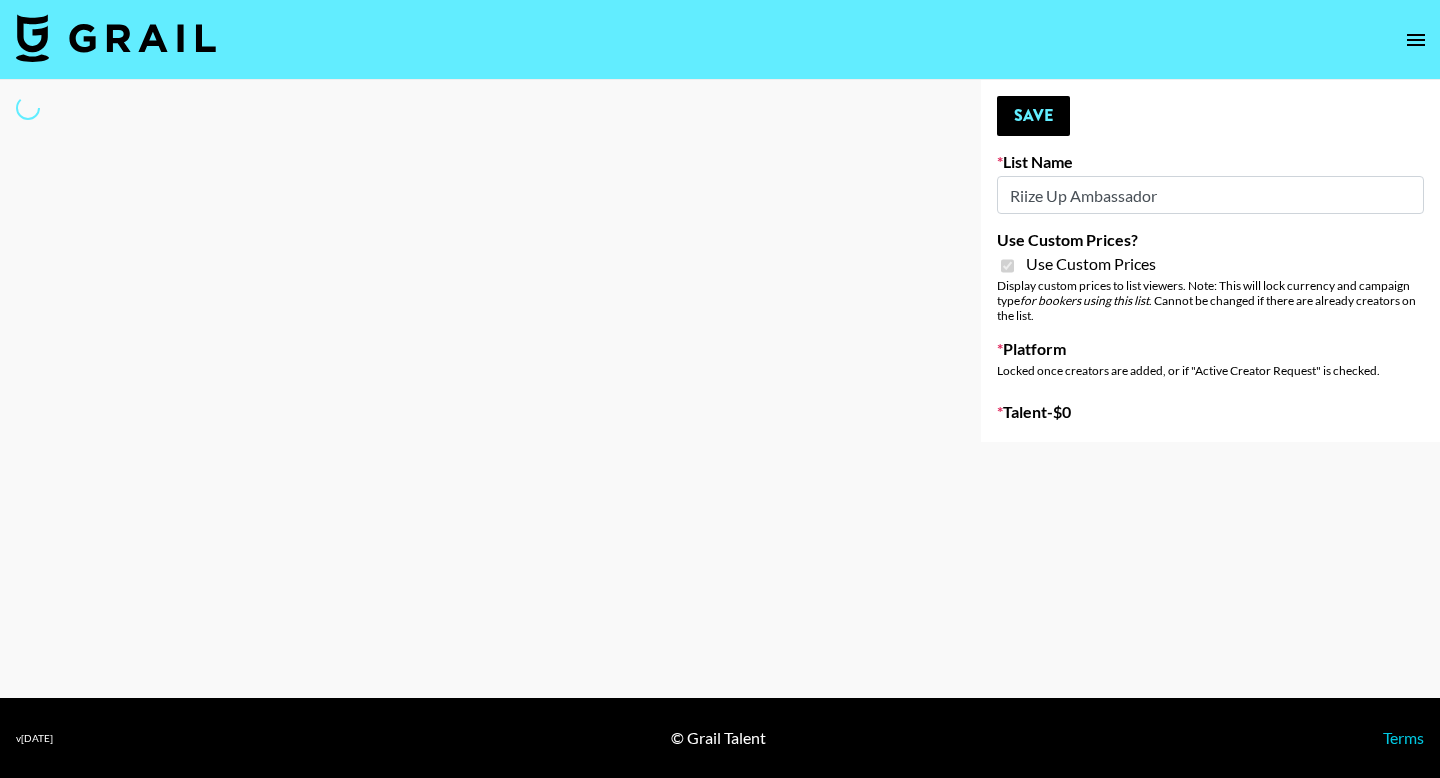 select on "Brand" 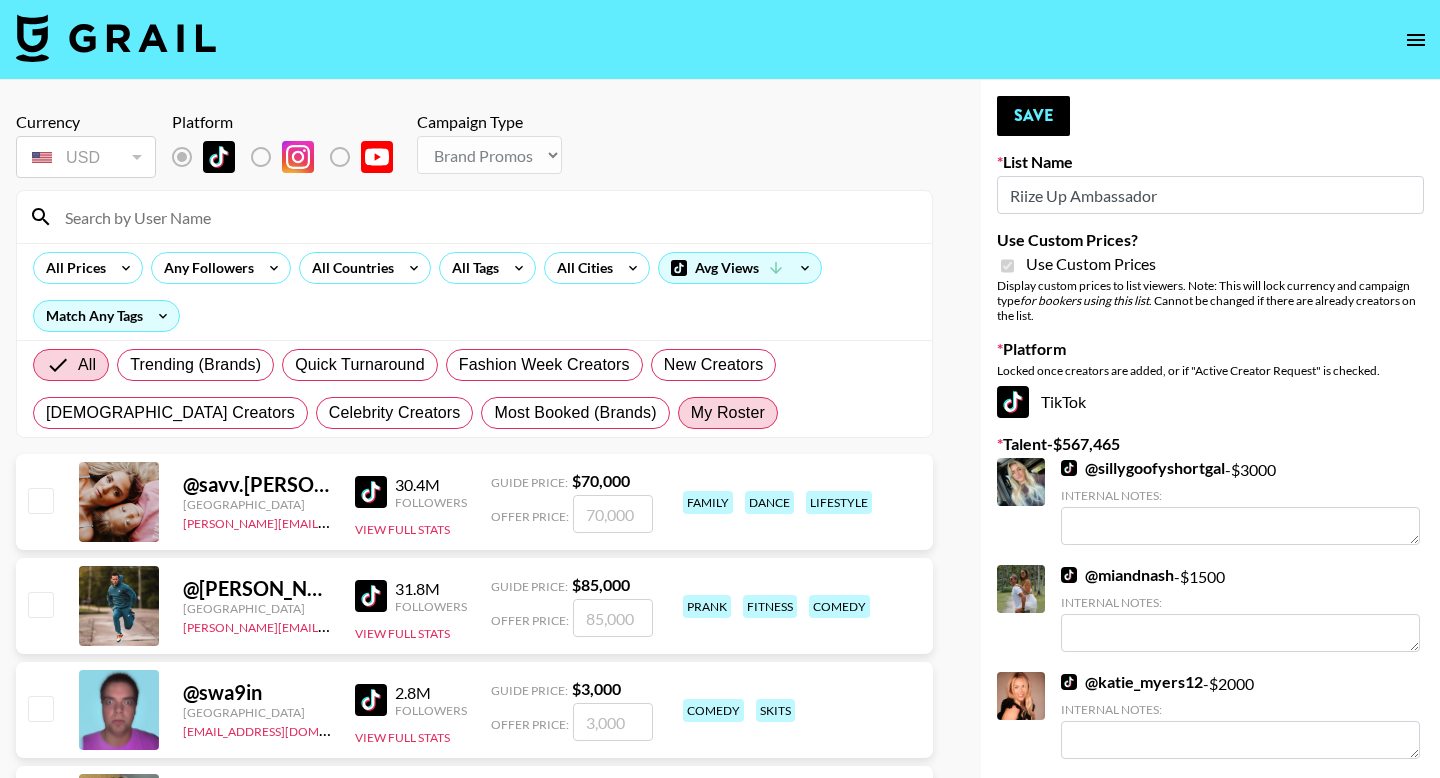 click on "My Roster" at bounding box center [728, 413] 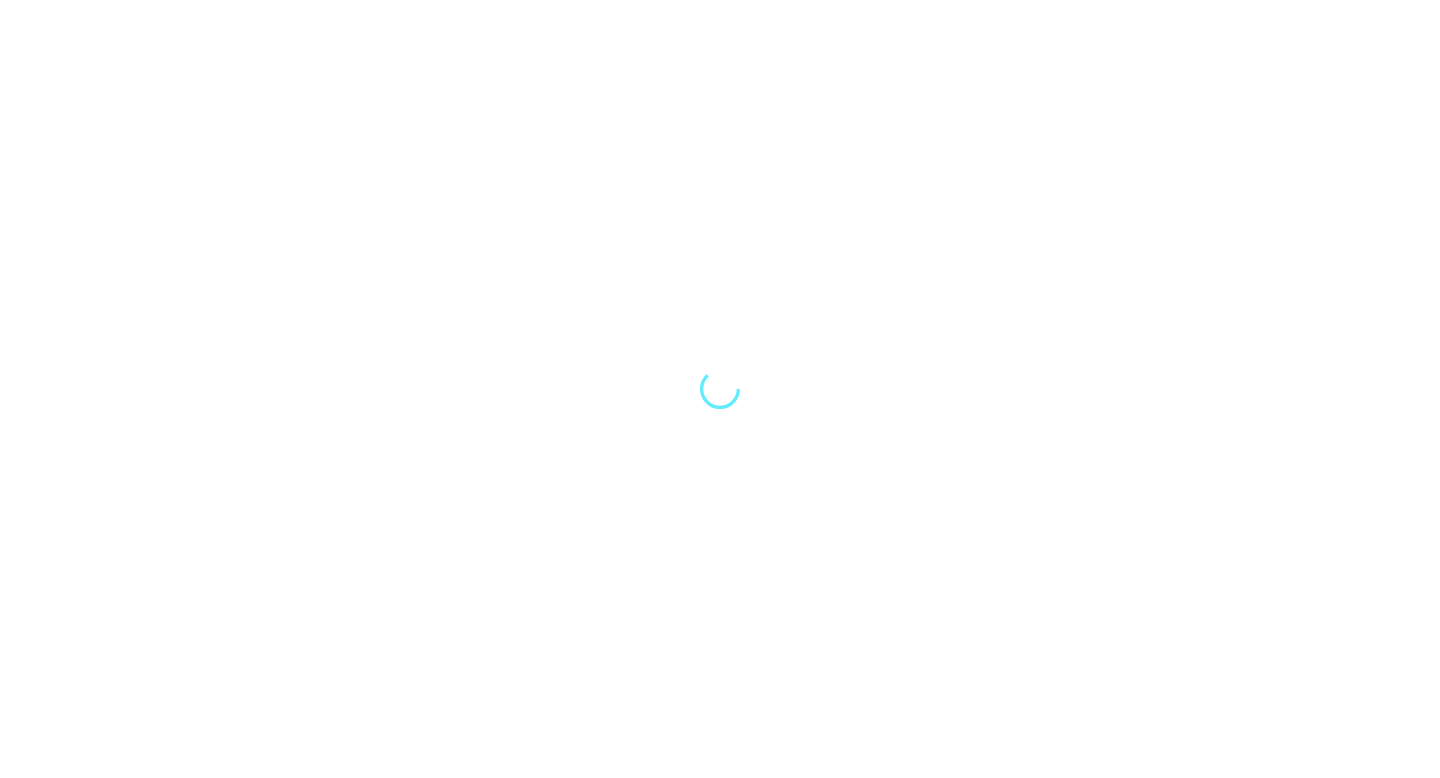 scroll, scrollTop: 0, scrollLeft: 0, axis: both 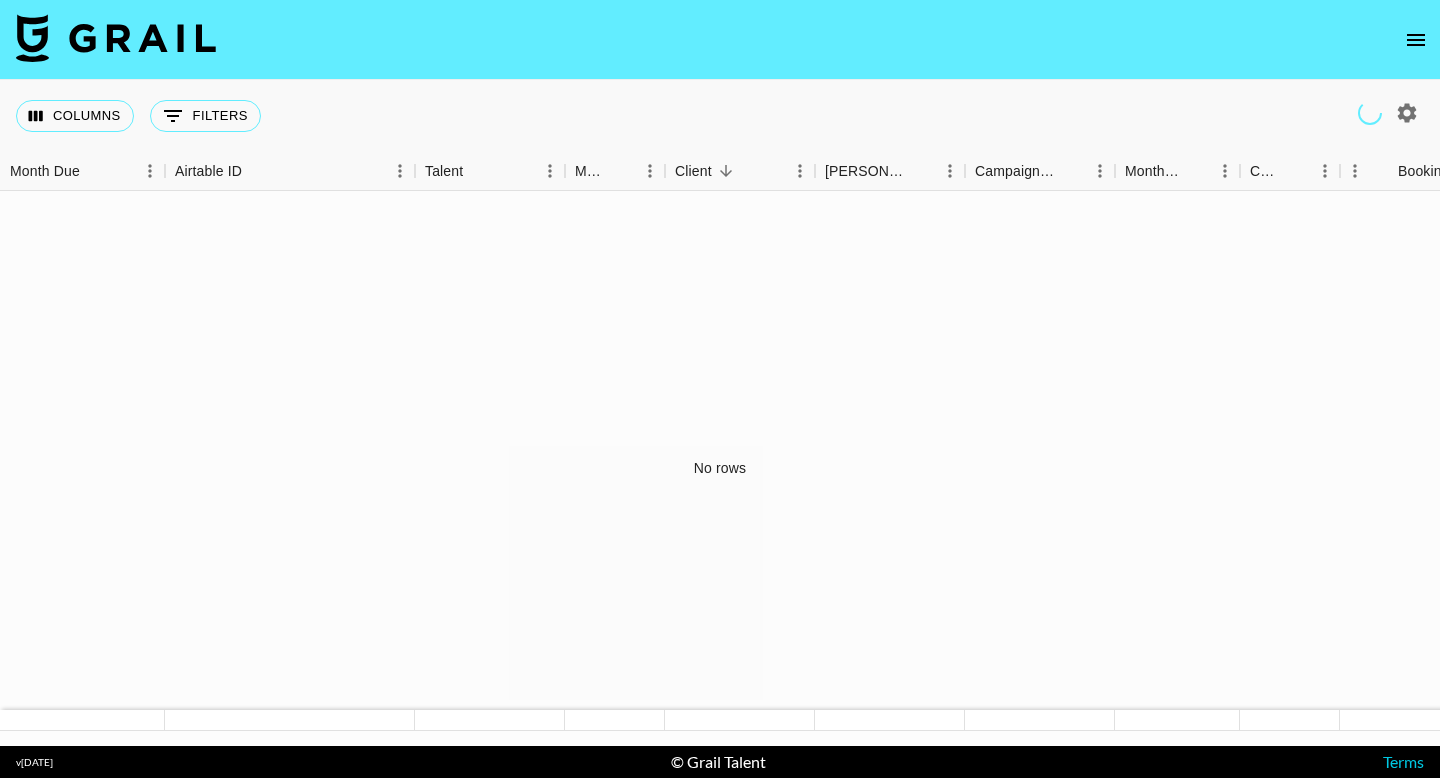 click 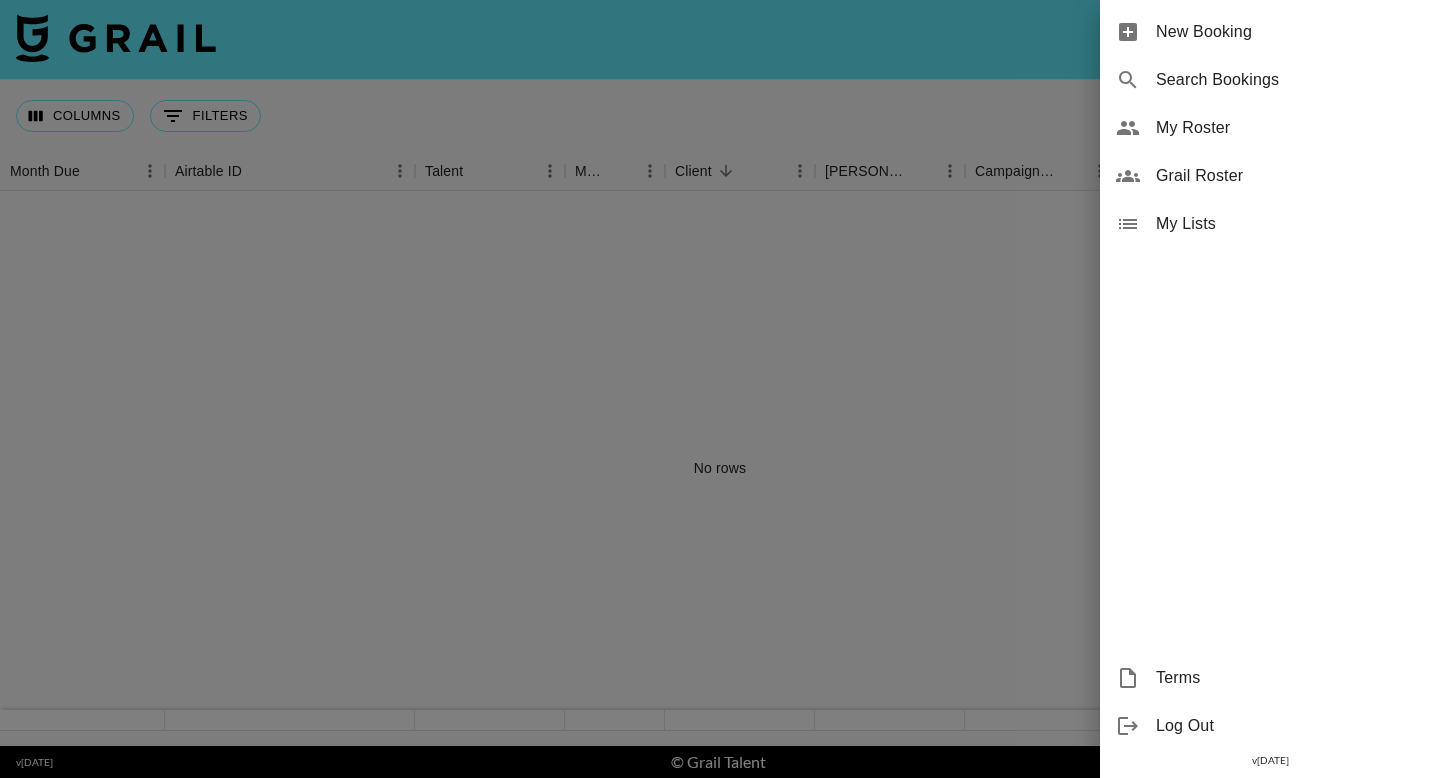 click on "My Roster" at bounding box center (1290, 128) 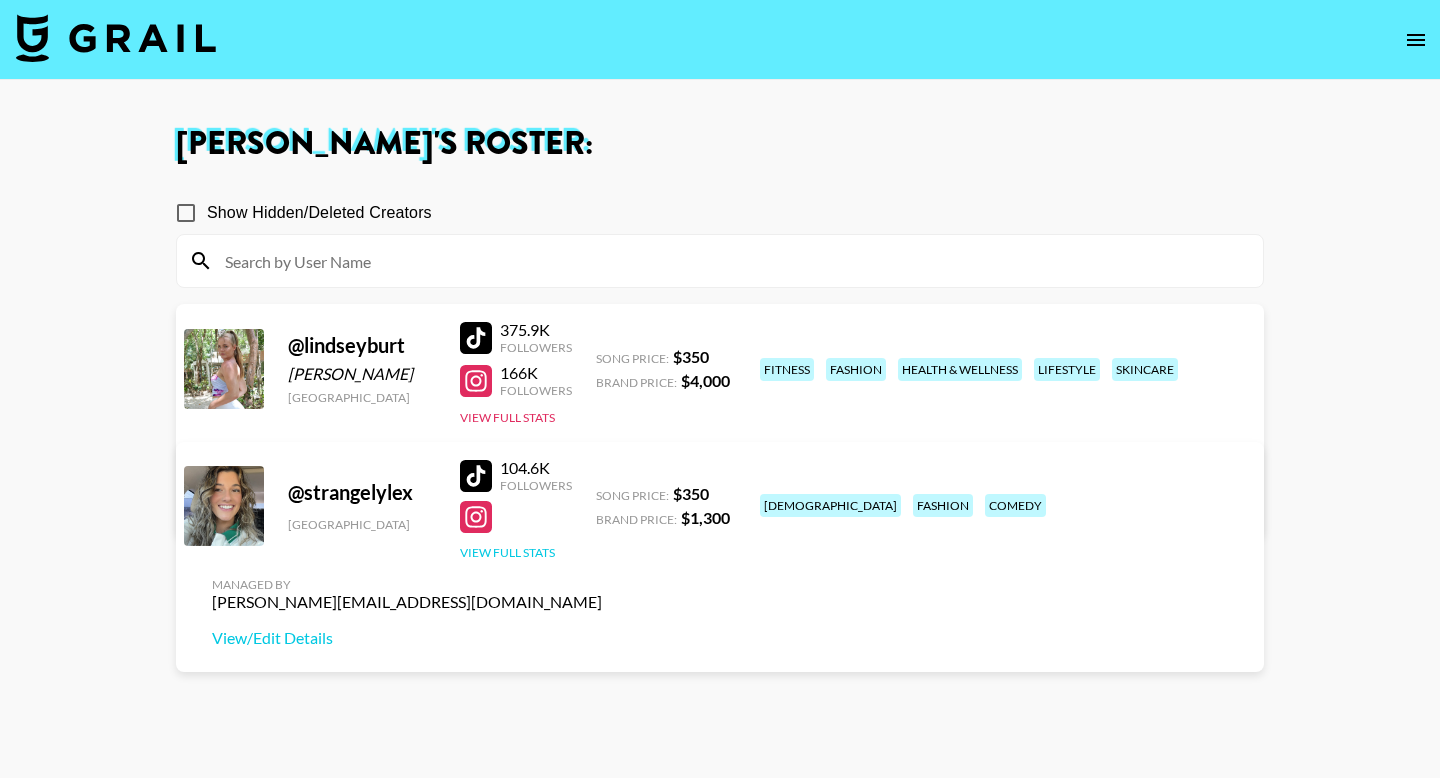 click on "View Full Stats" at bounding box center [507, 552] 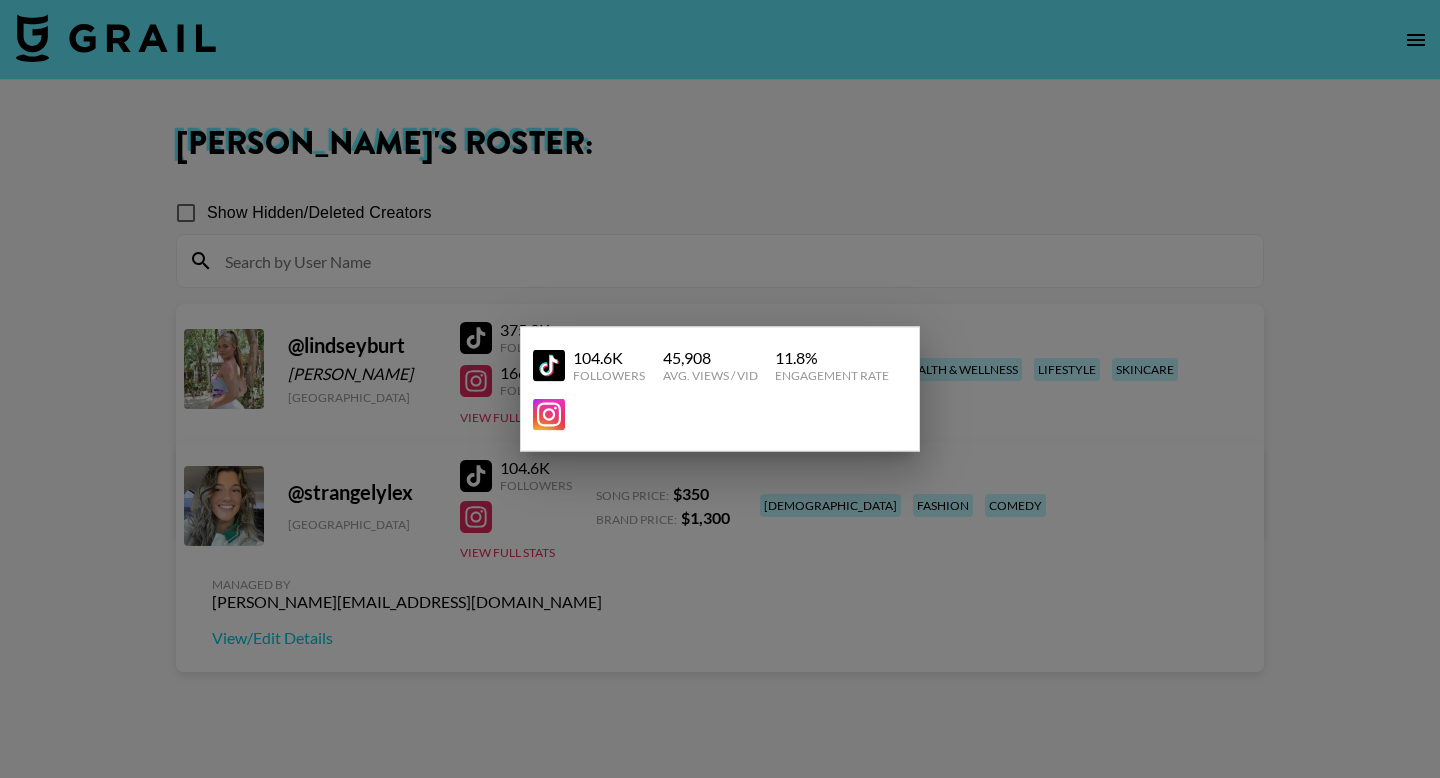 click at bounding box center (720, 389) 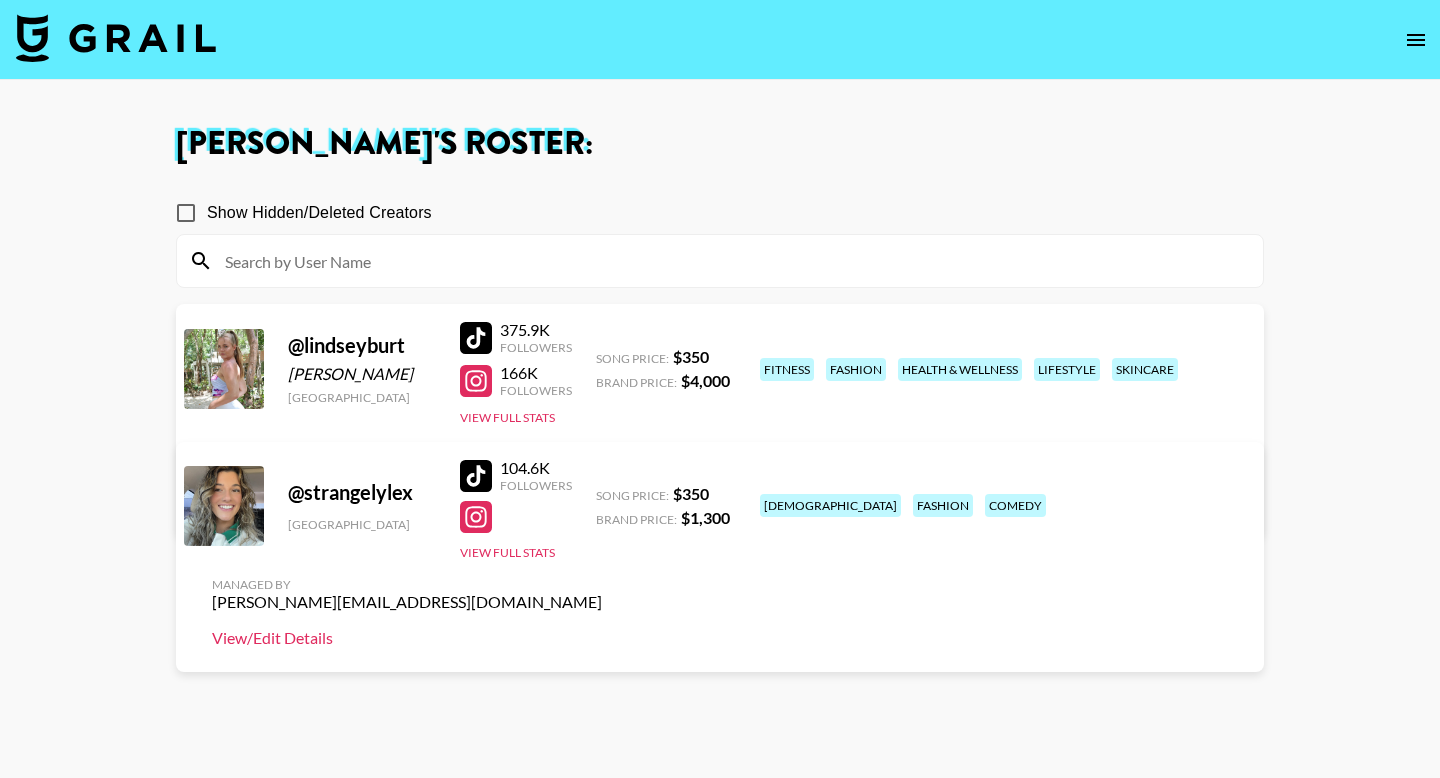 click on "View/Edit Details" at bounding box center [407, 638] 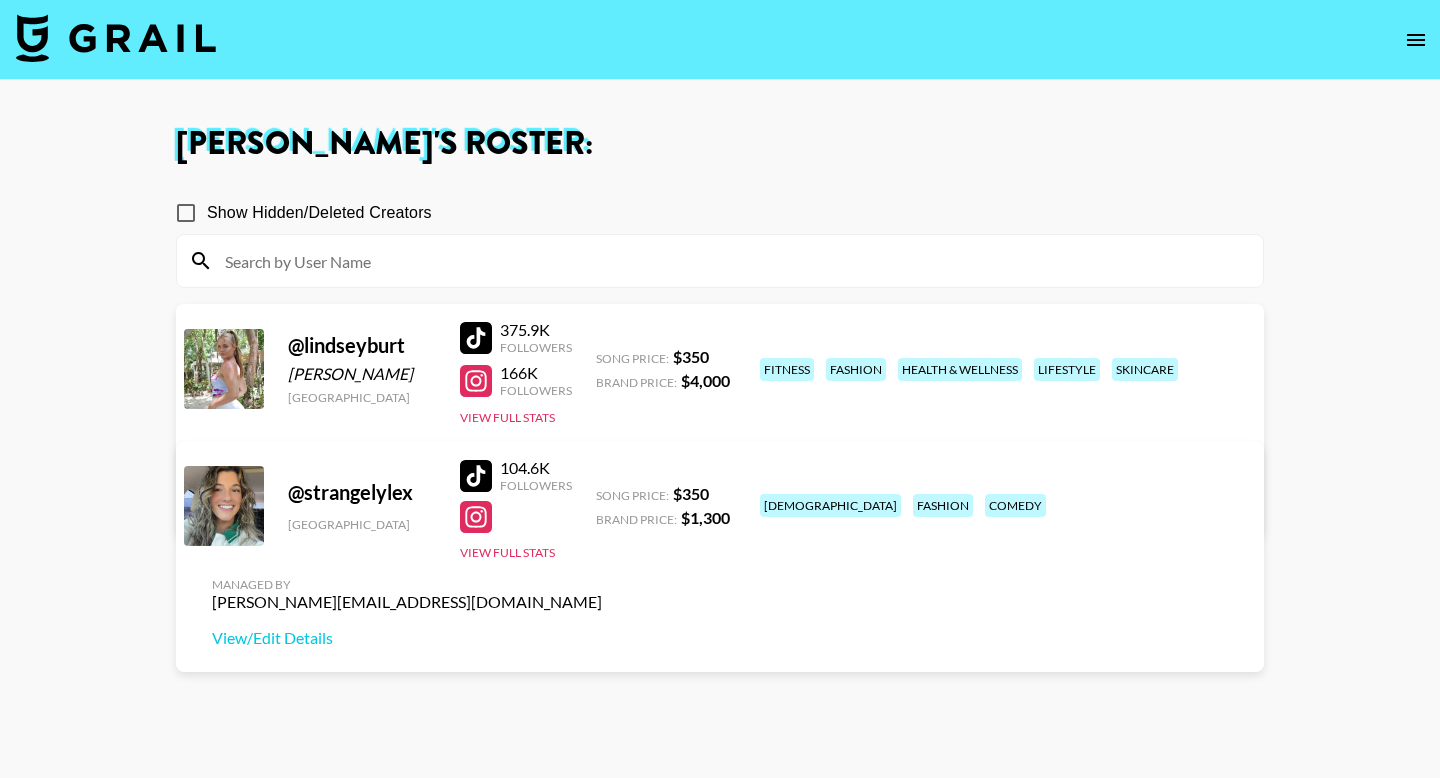click at bounding box center (476, 517) 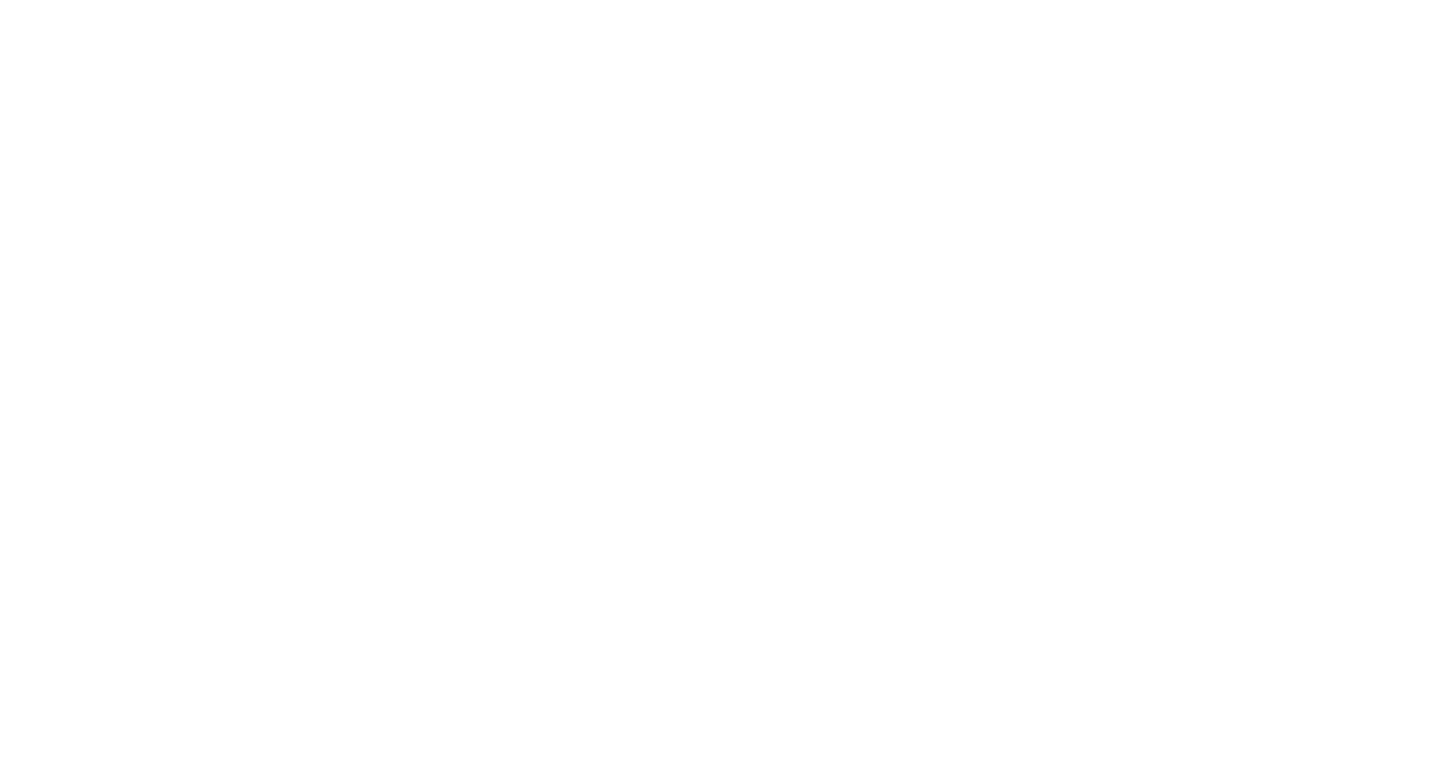 scroll, scrollTop: 0, scrollLeft: 0, axis: both 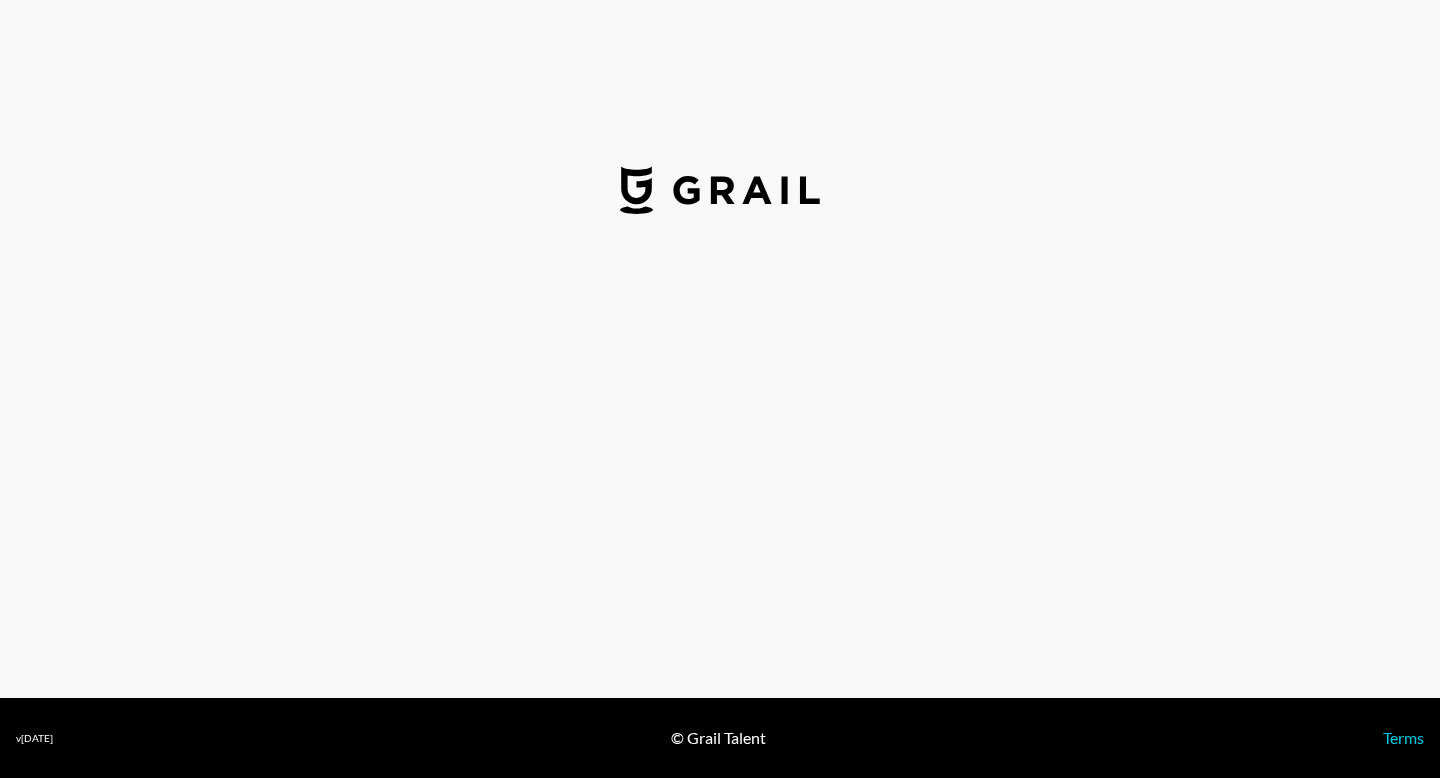 select on "USD" 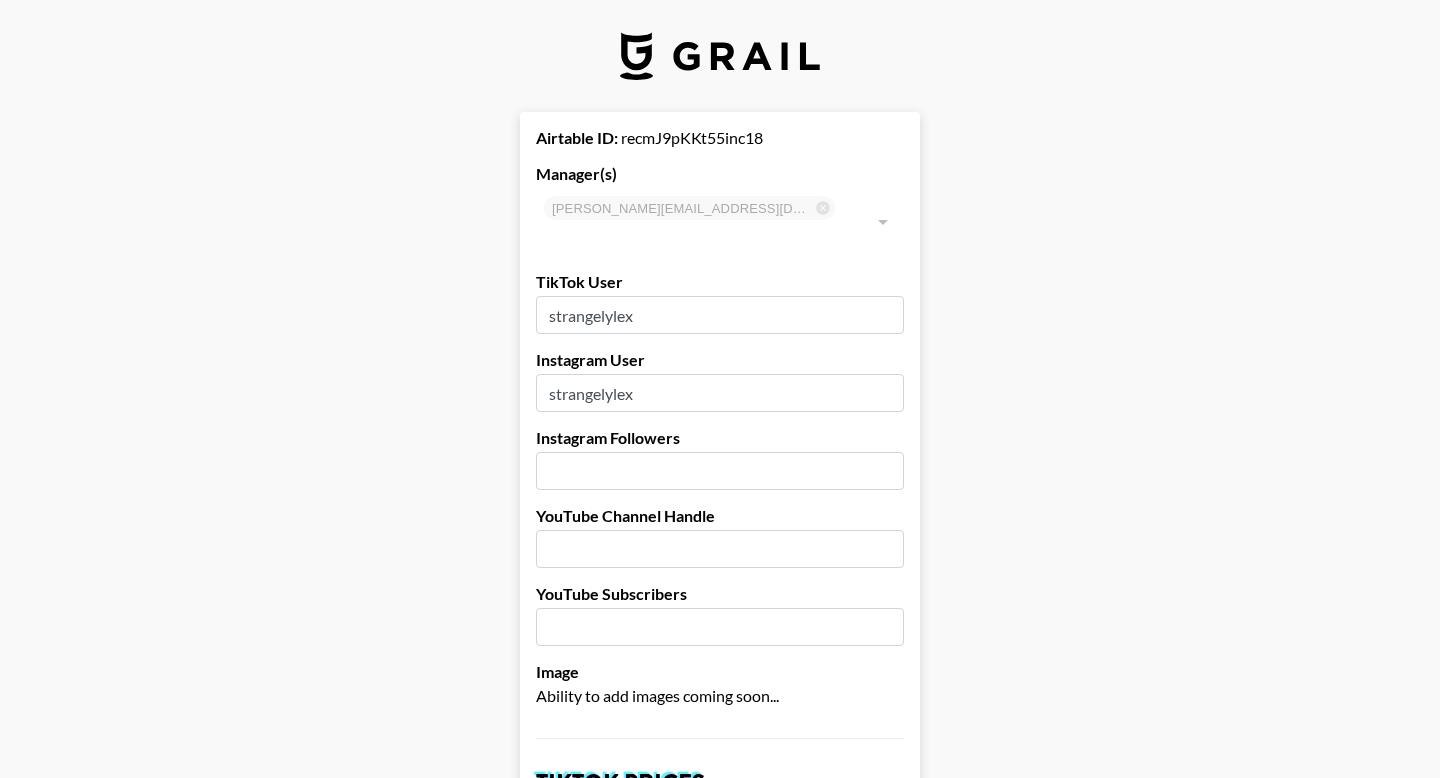 scroll, scrollTop: 25, scrollLeft: 0, axis: vertical 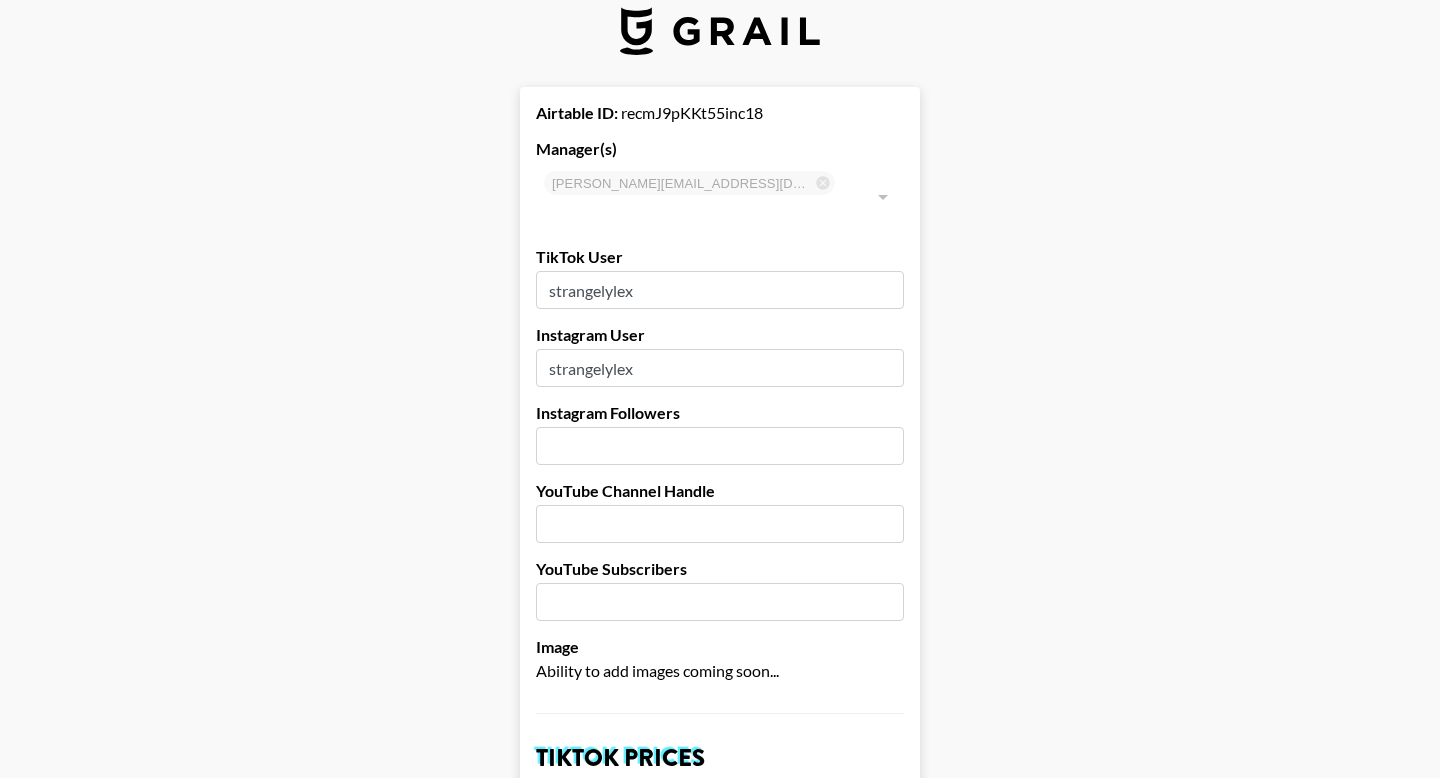 click at bounding box center [720, 446] 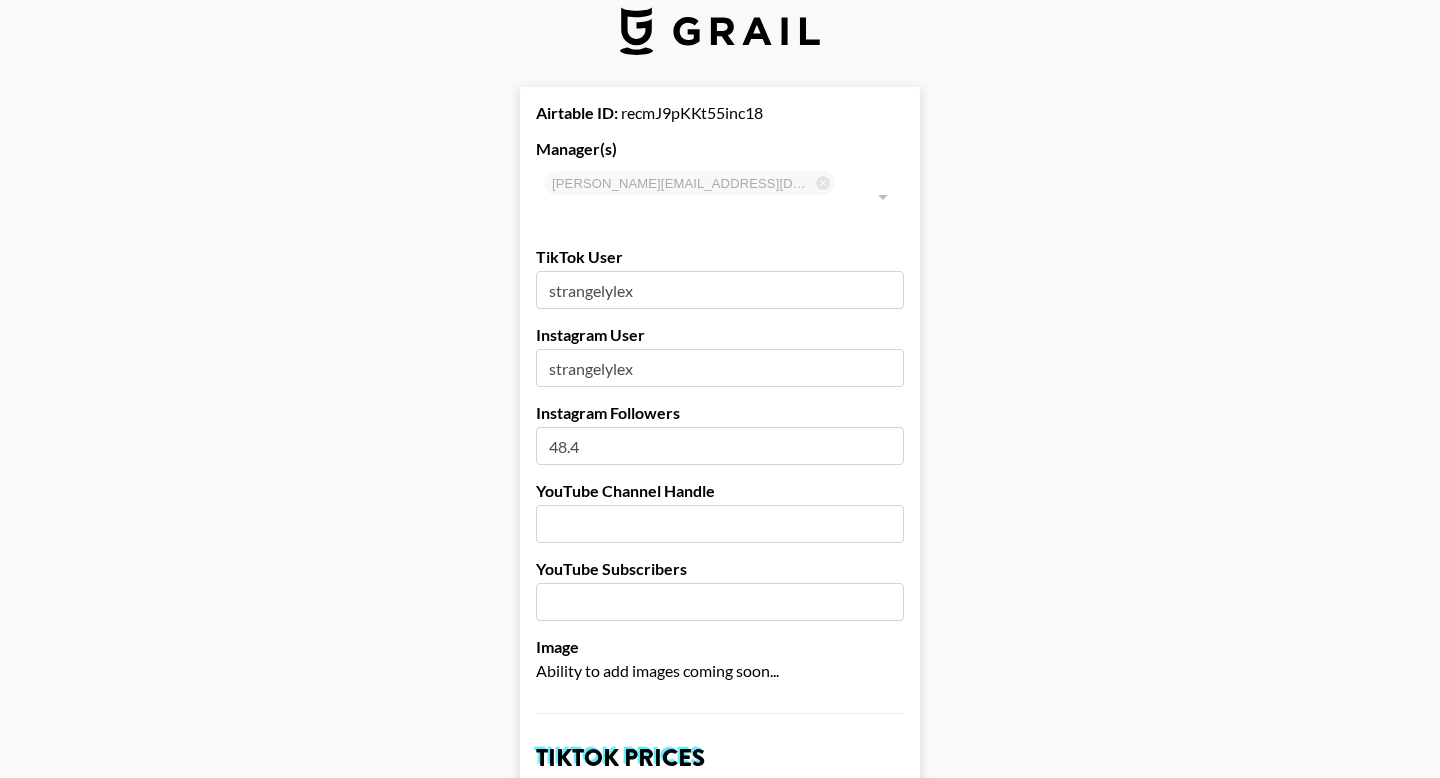 type on "48.4" 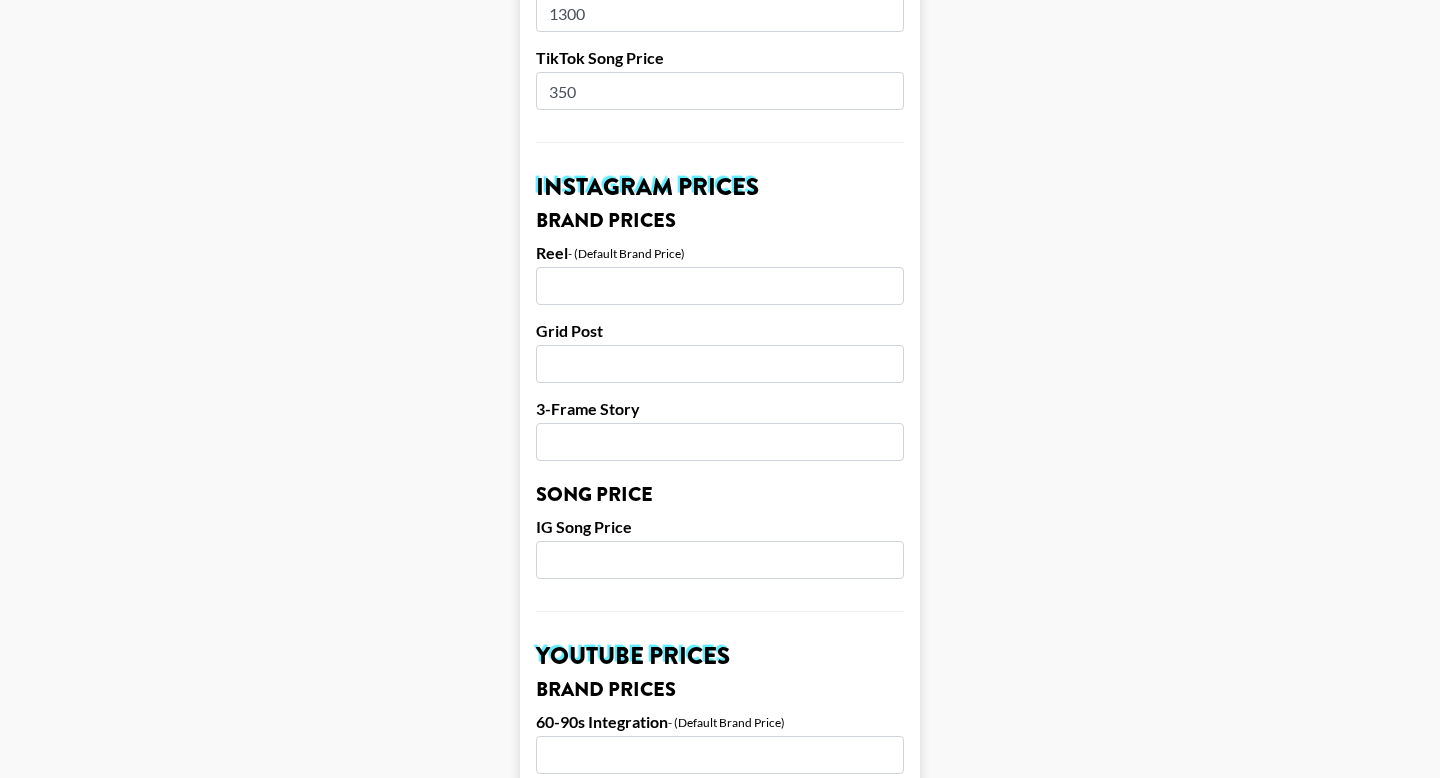 scroll, scrollTop: 842, scrollLeft: 0, axis: vertical 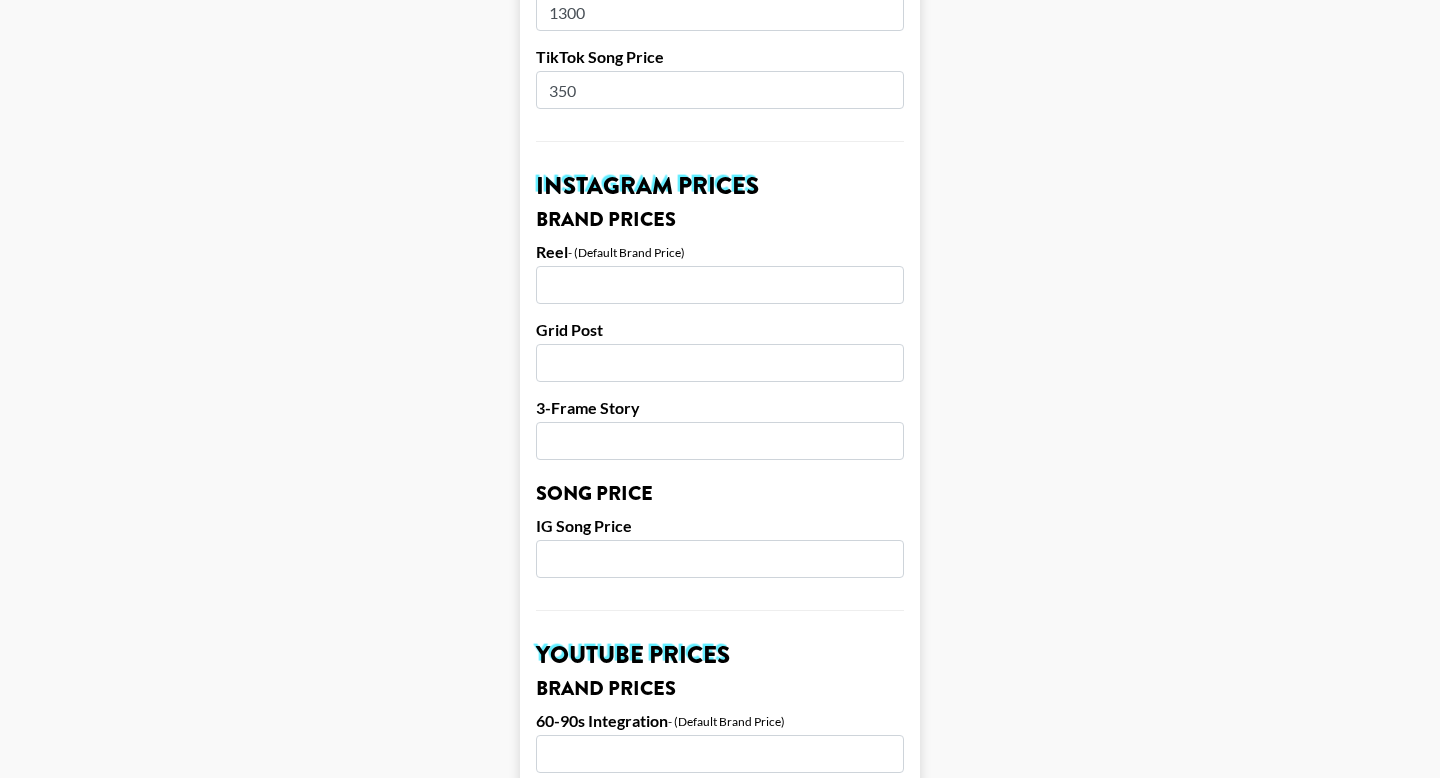 click at bounding box center [720, 559] 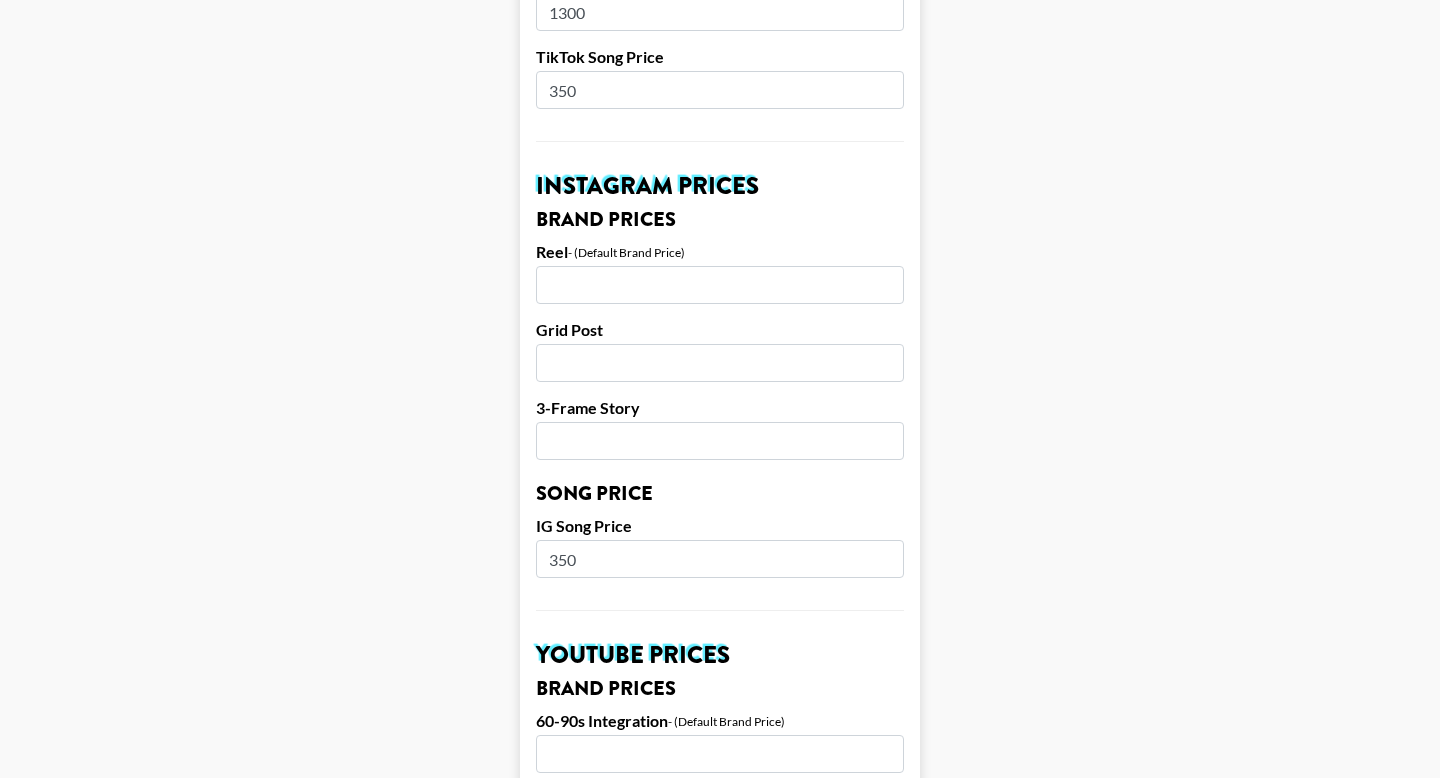 click on "350" at bounding box center (720, 559) 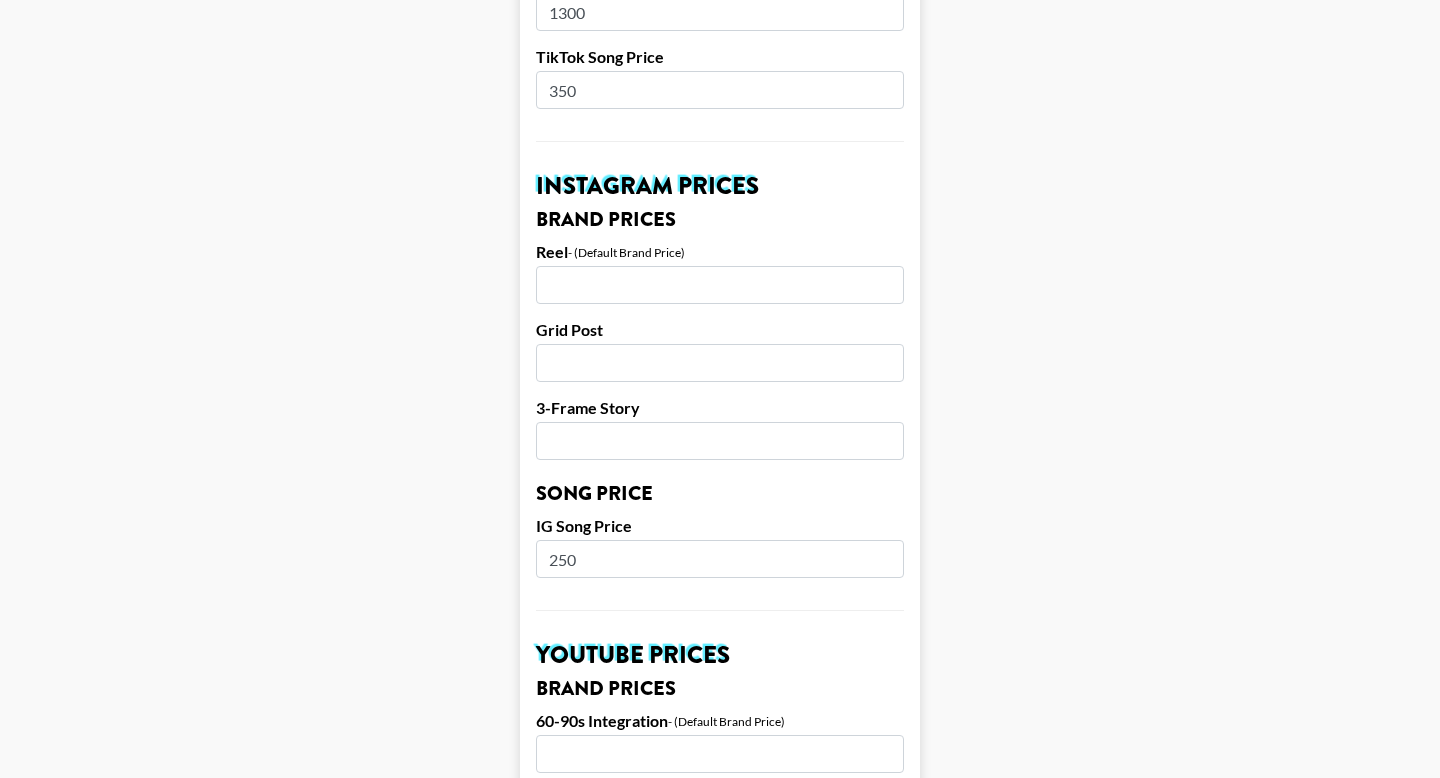 type on "250" 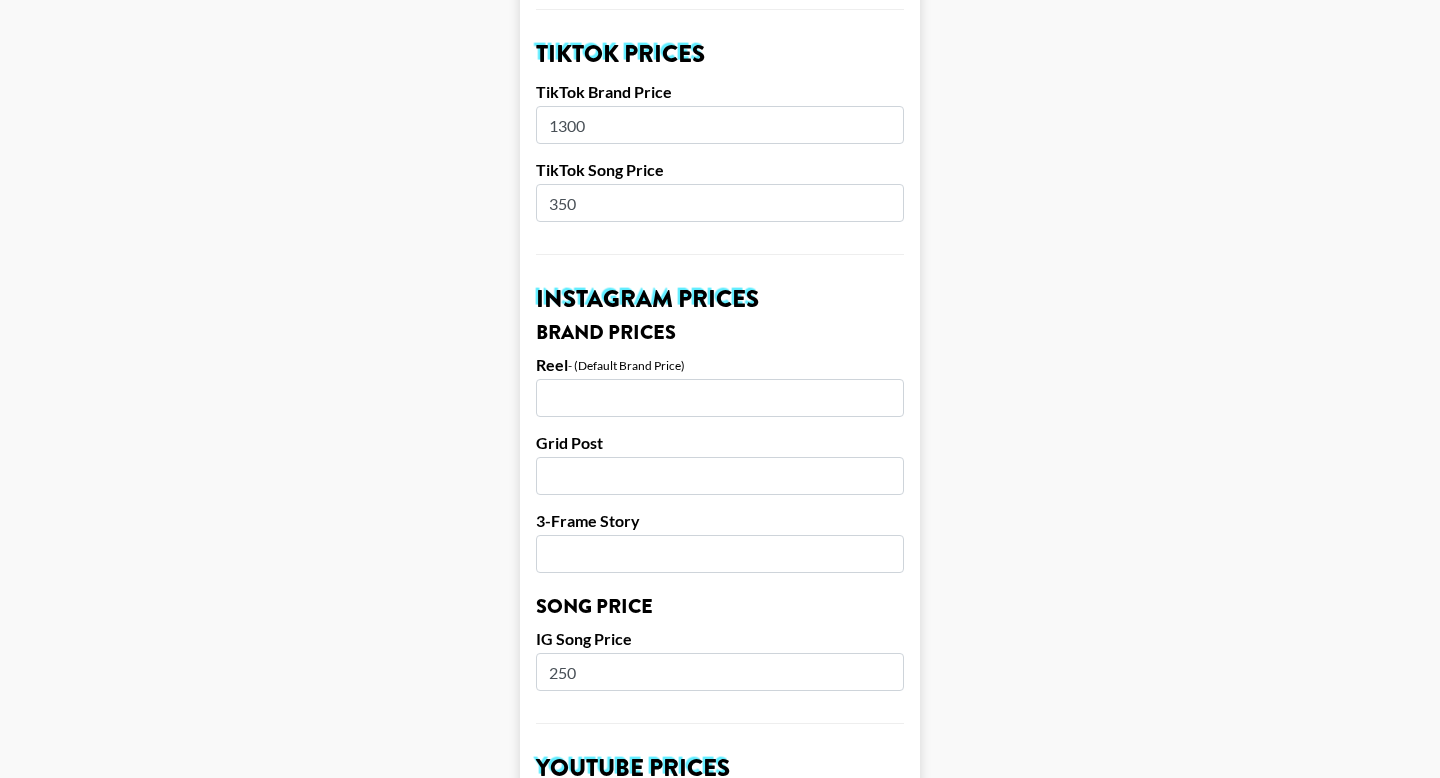 scroll, scrollTop: 734, scrollLeft: 0, axis: vertical 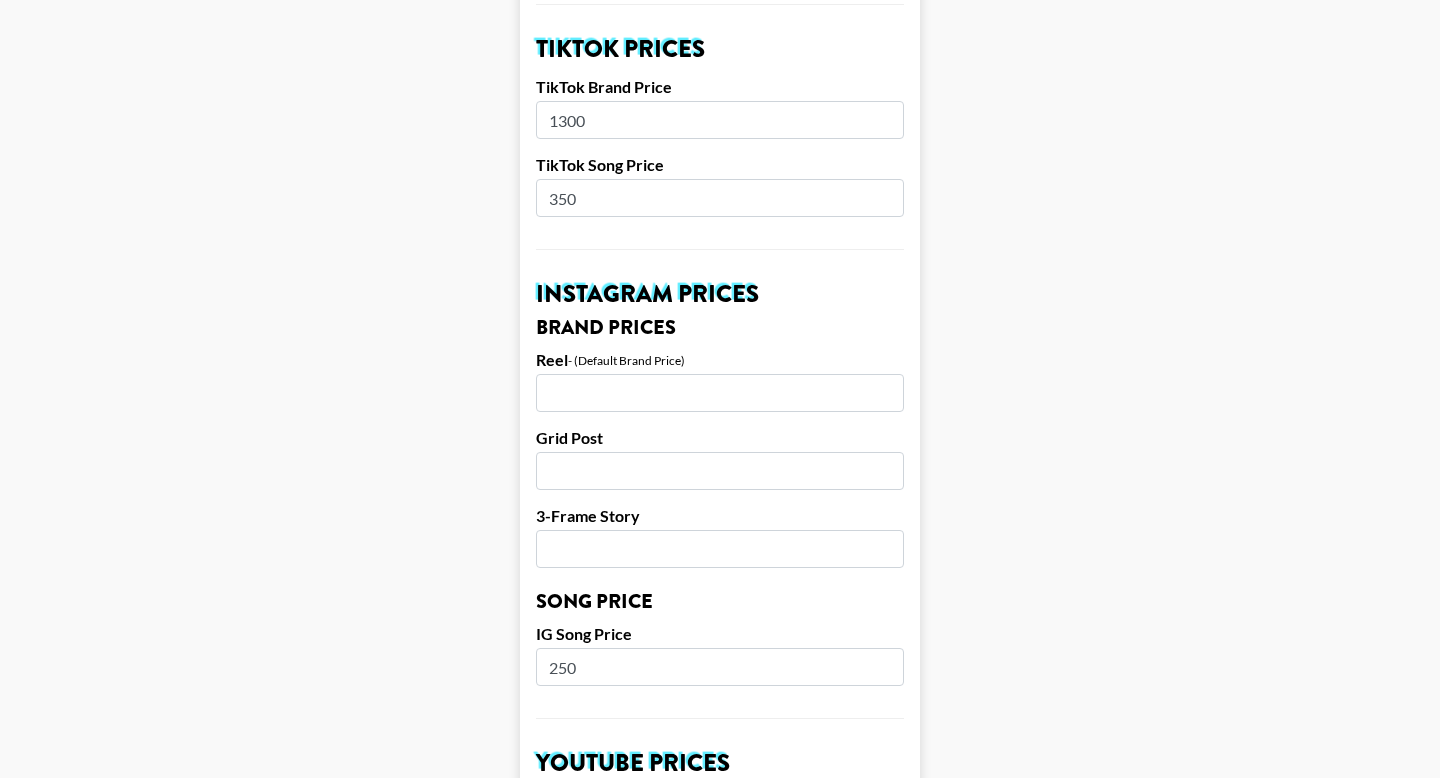 click at bounding box center [720, 393] 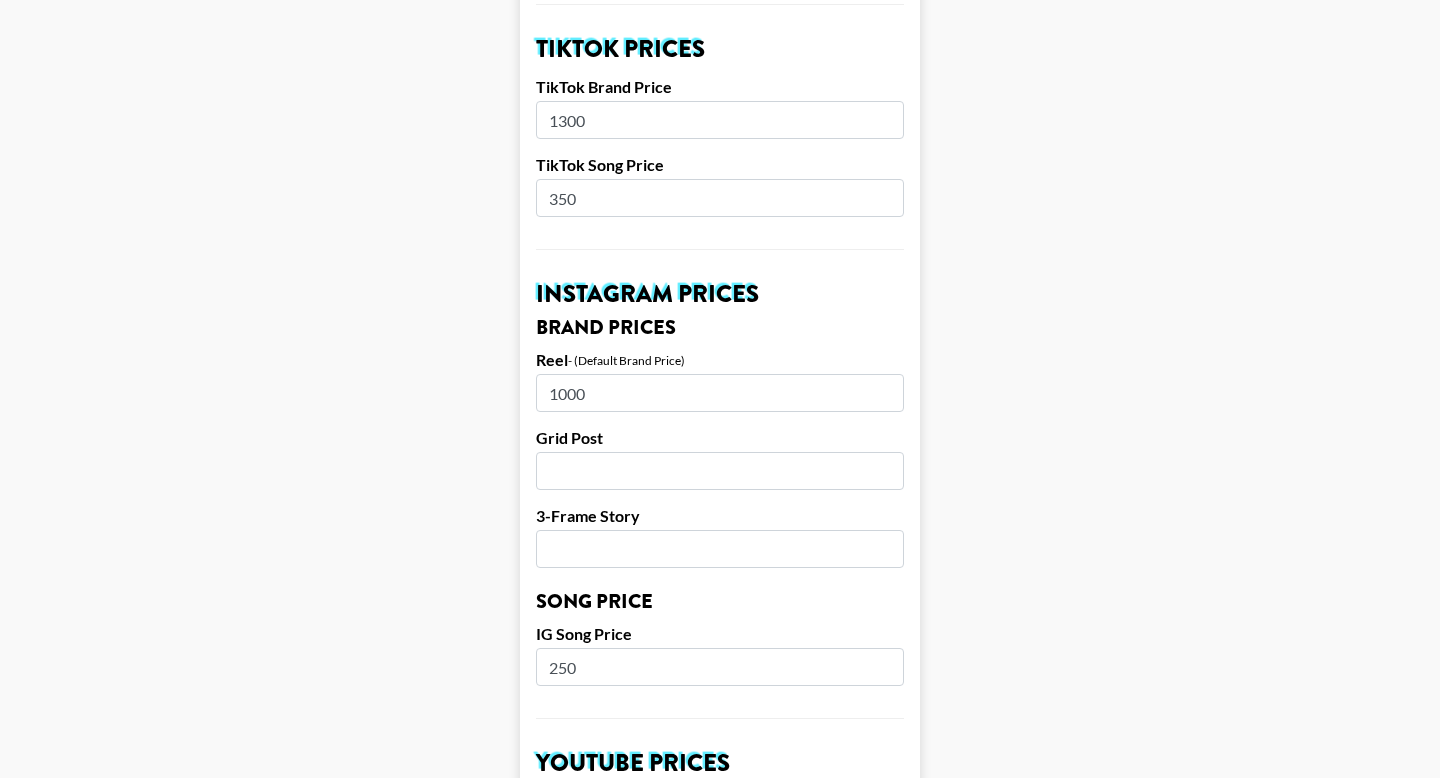 type on "1000" 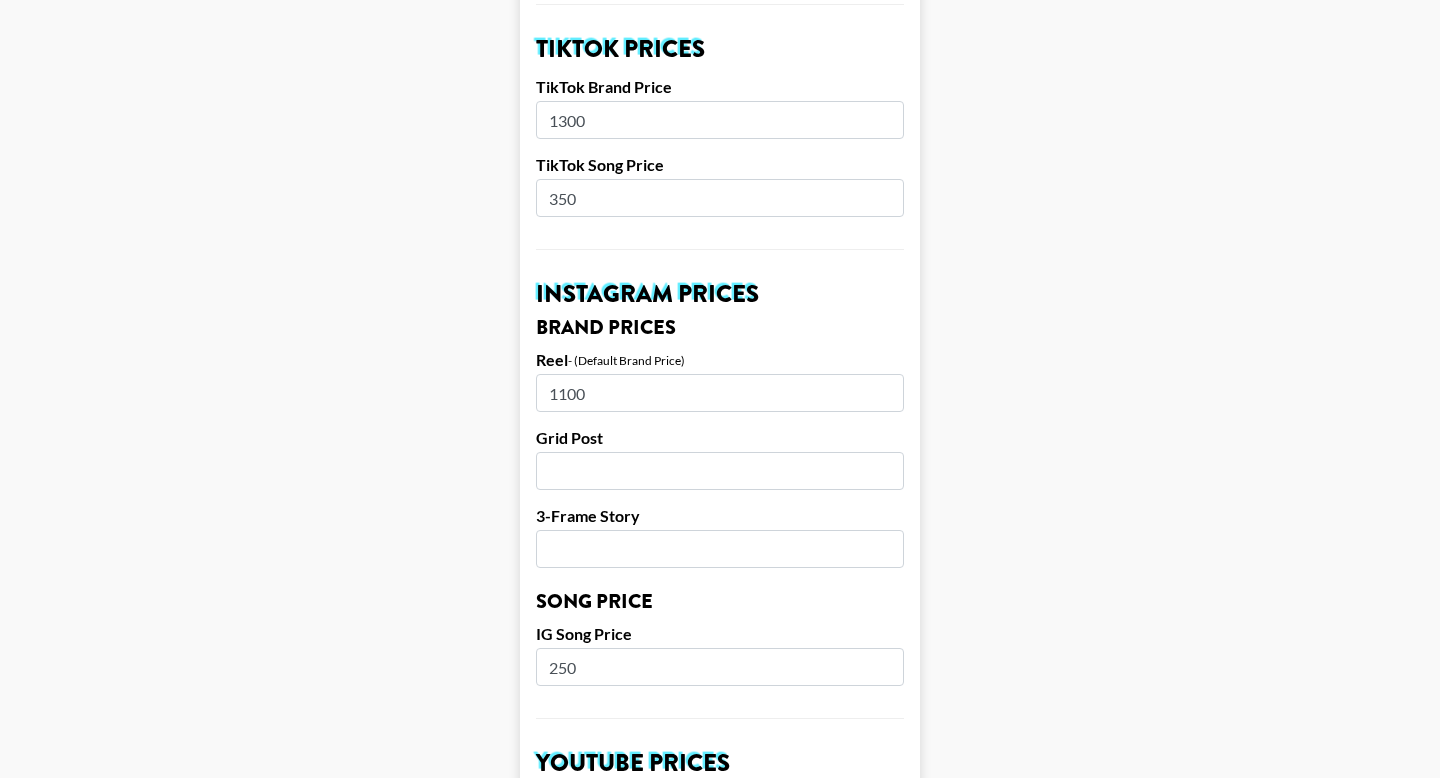 type on "1100" 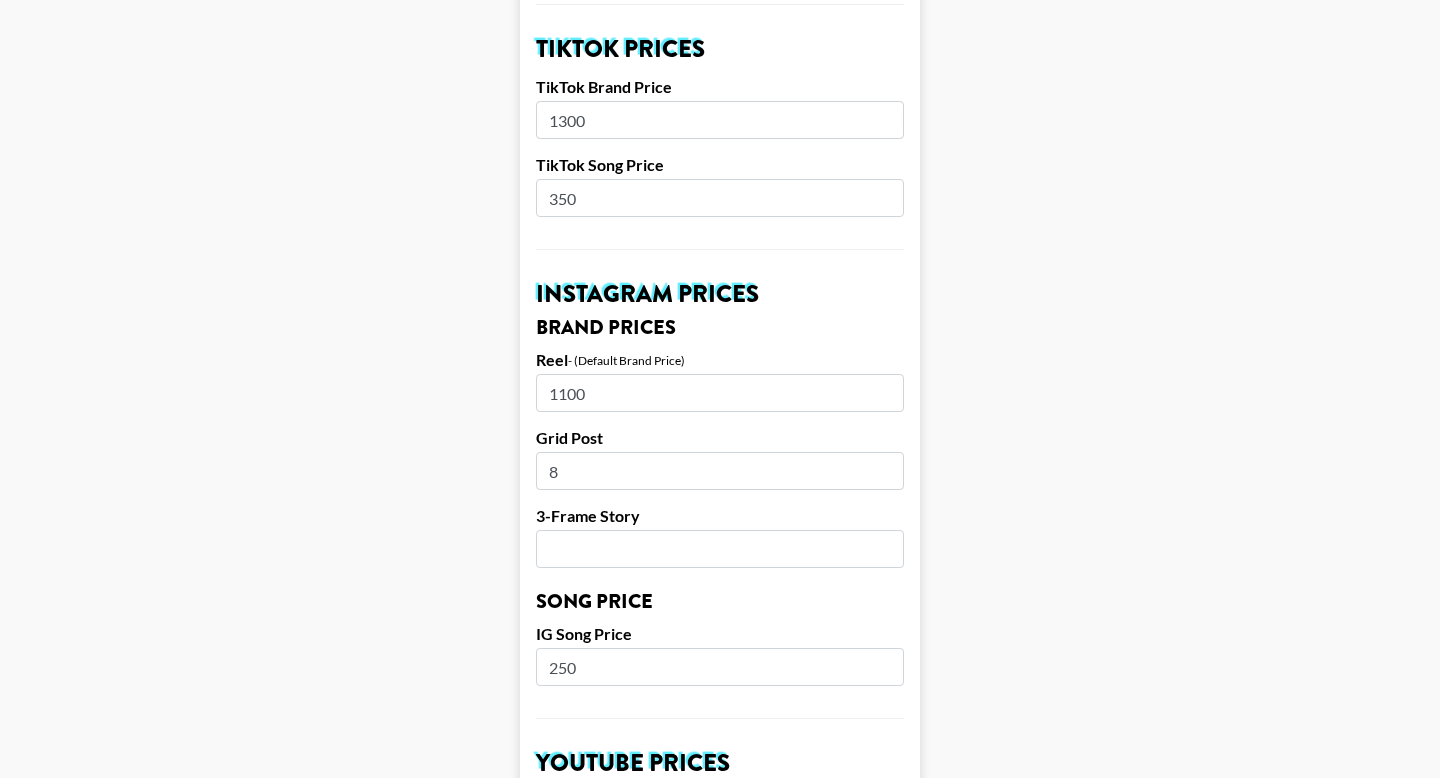 type on "85" 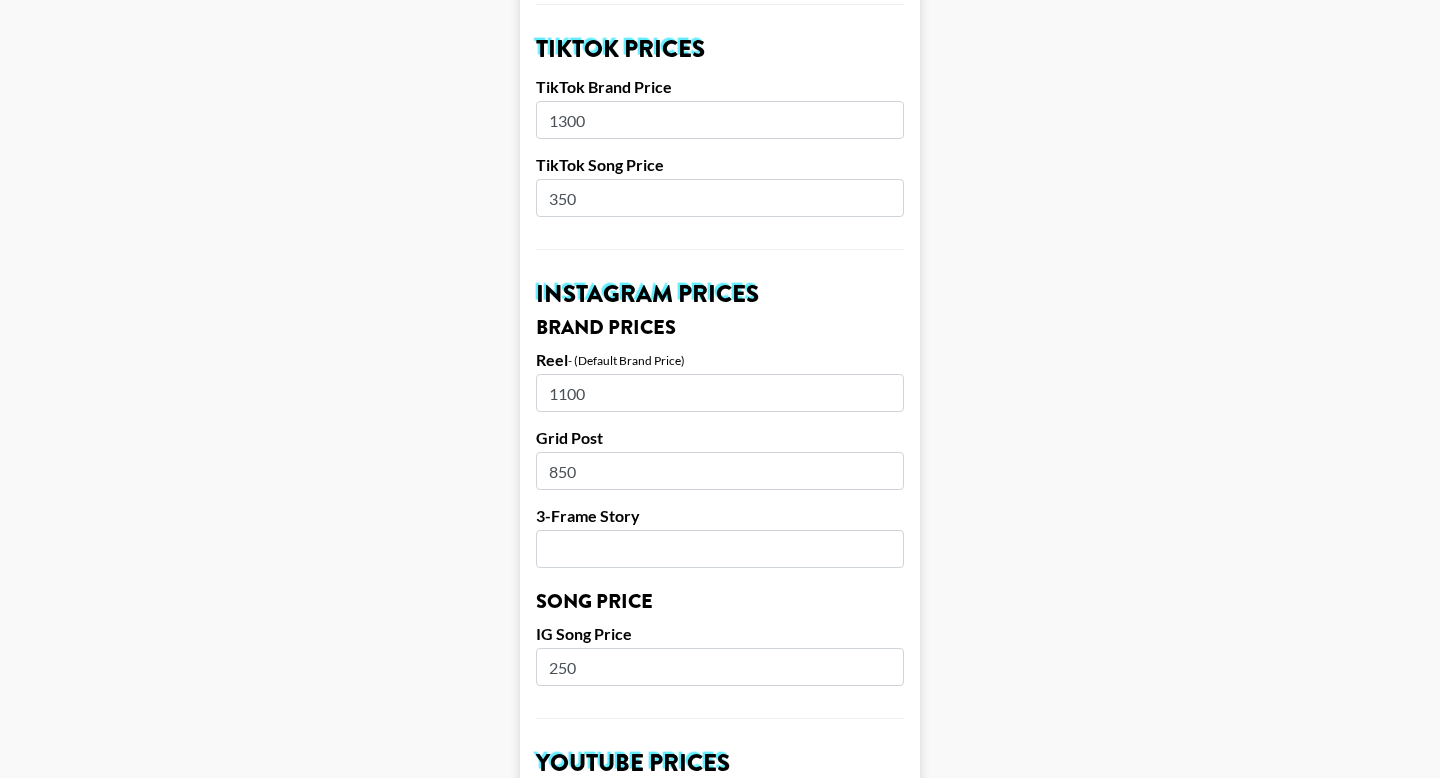 type on "850" 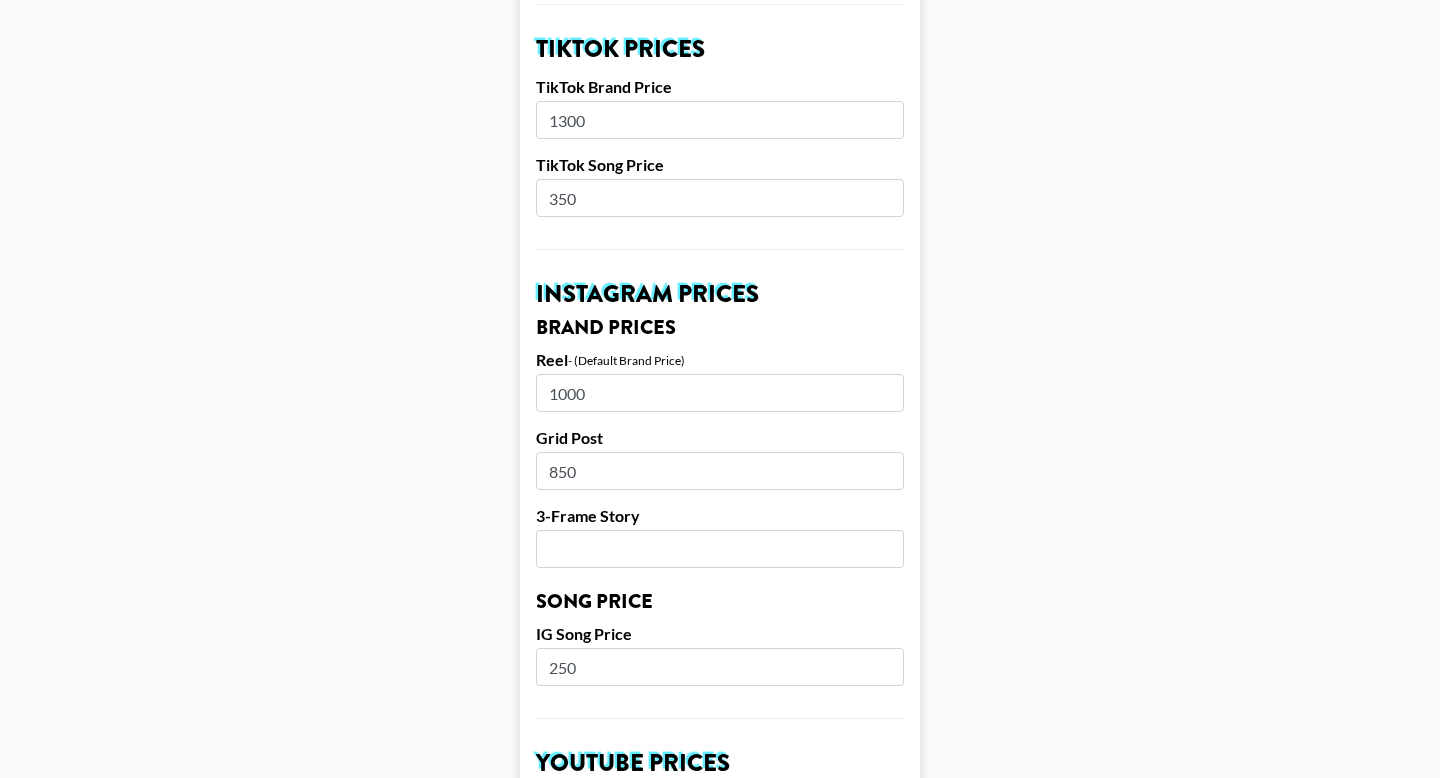 type on "1000" 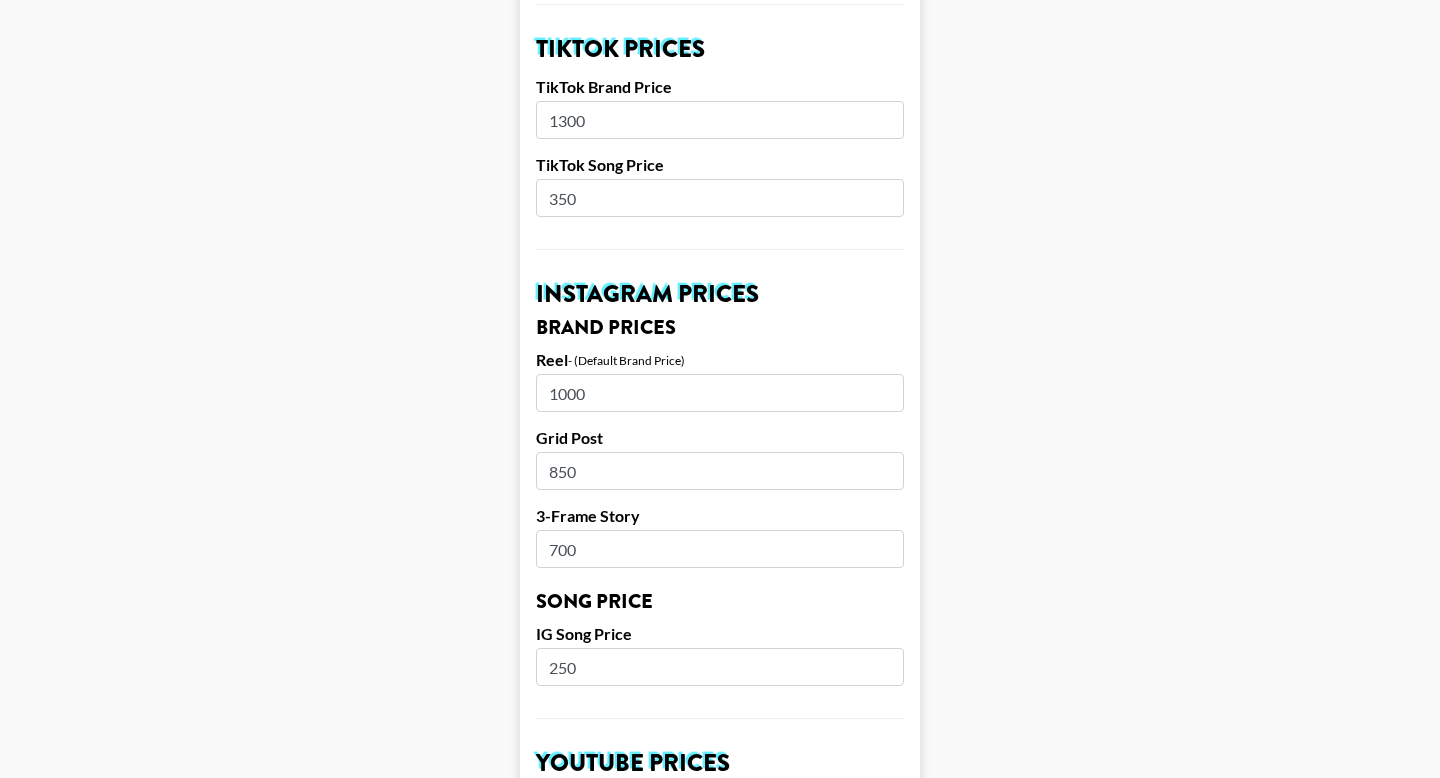 type on "700" 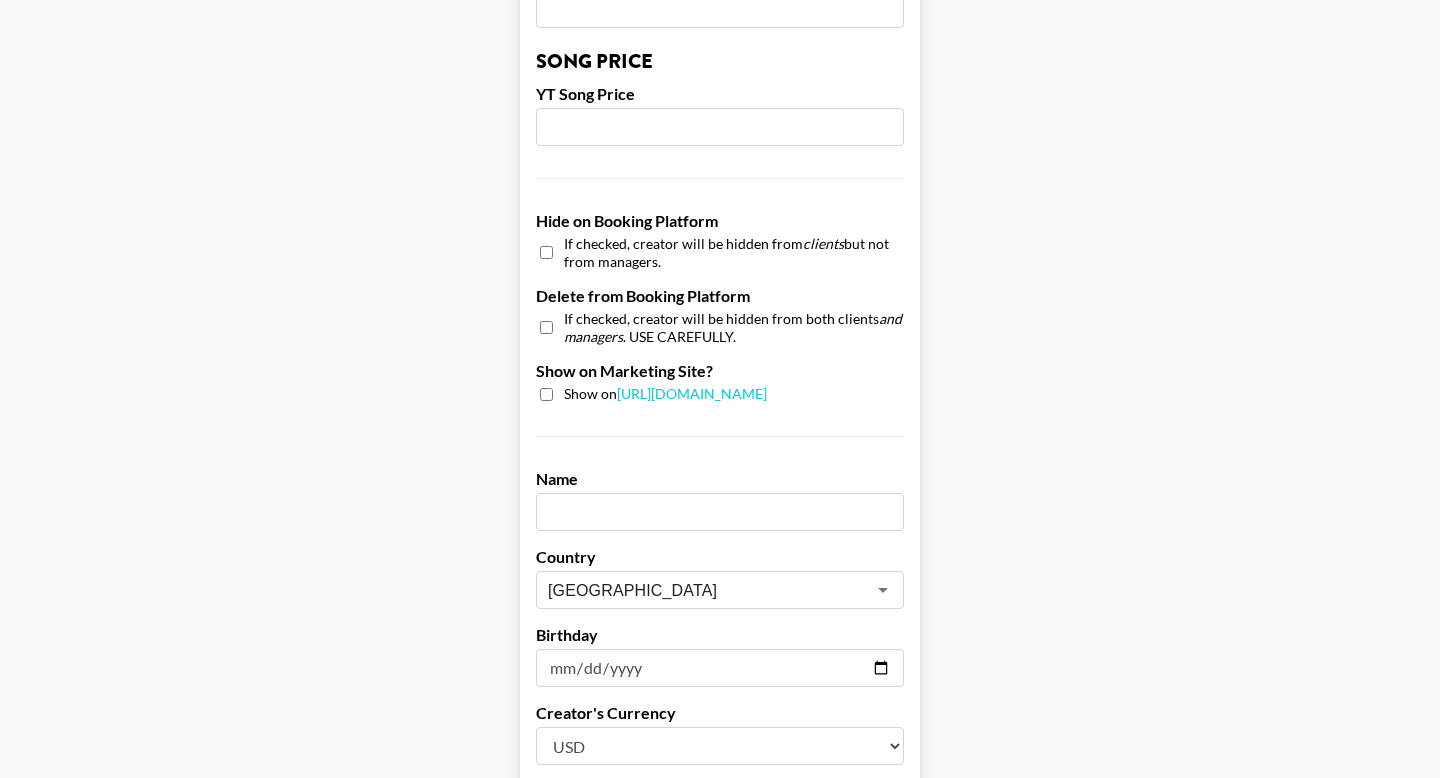 scroll, scrollTop: 1773, scrollLeft: 0, axis: vertical 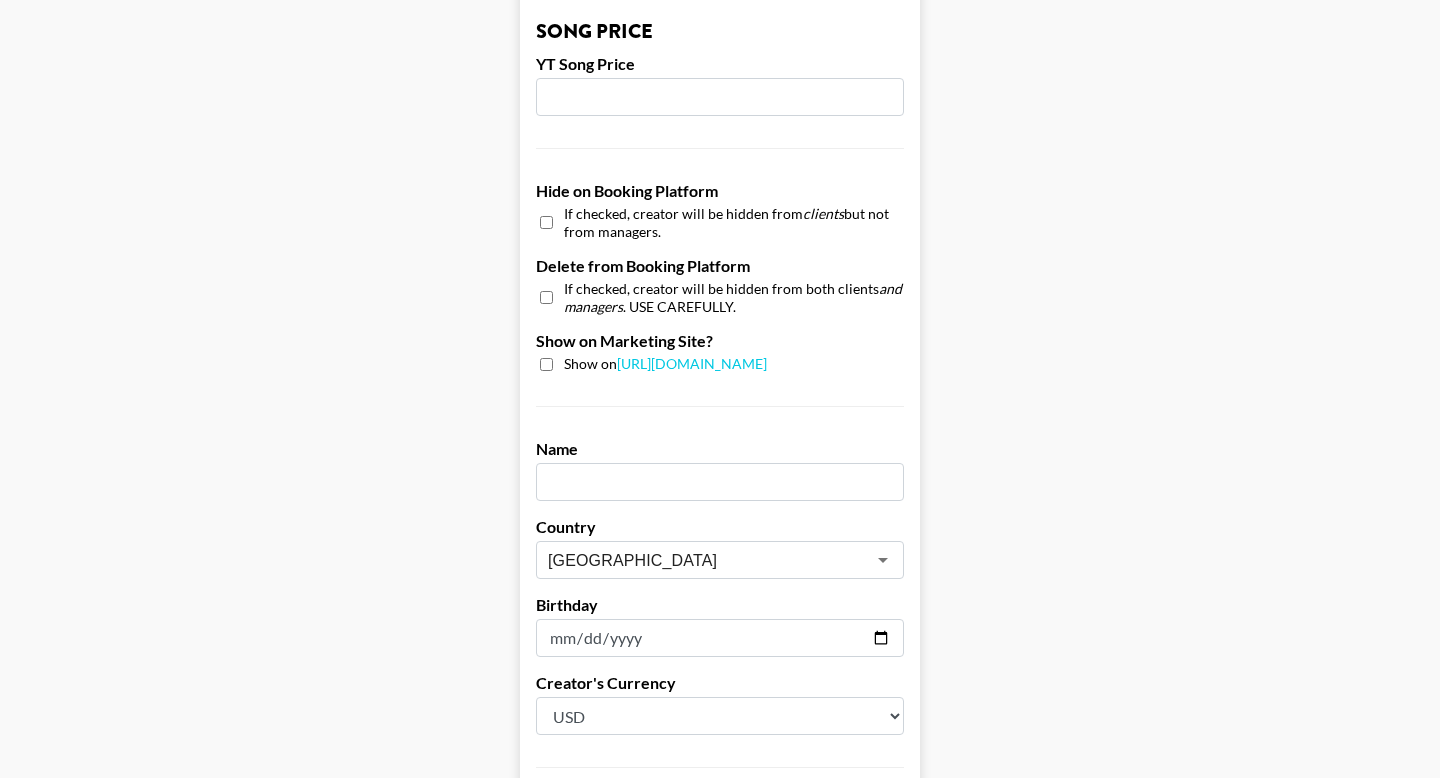 click at bounding box center (546, 364) 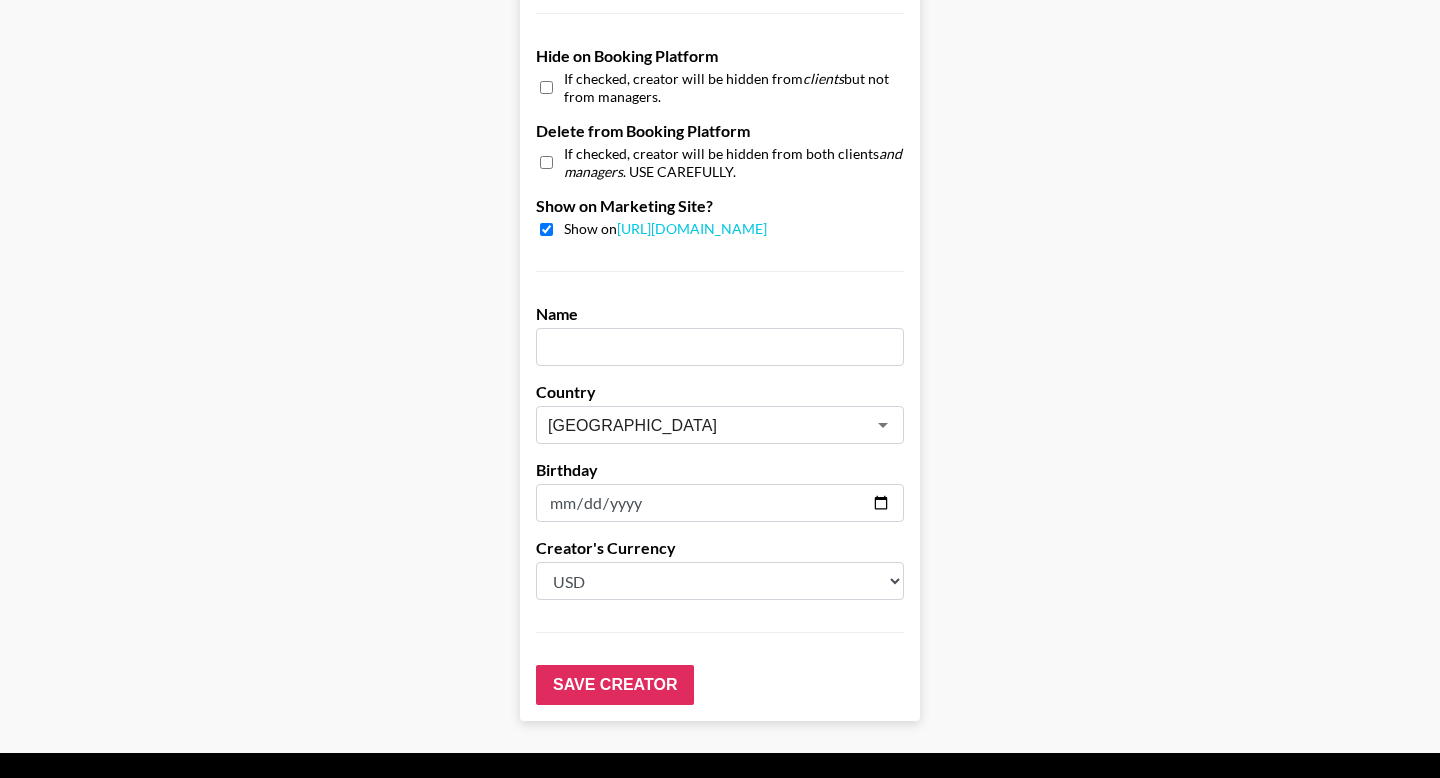 scroll, scrollTop: 1935, scrollLeft: 0, axis: vertical 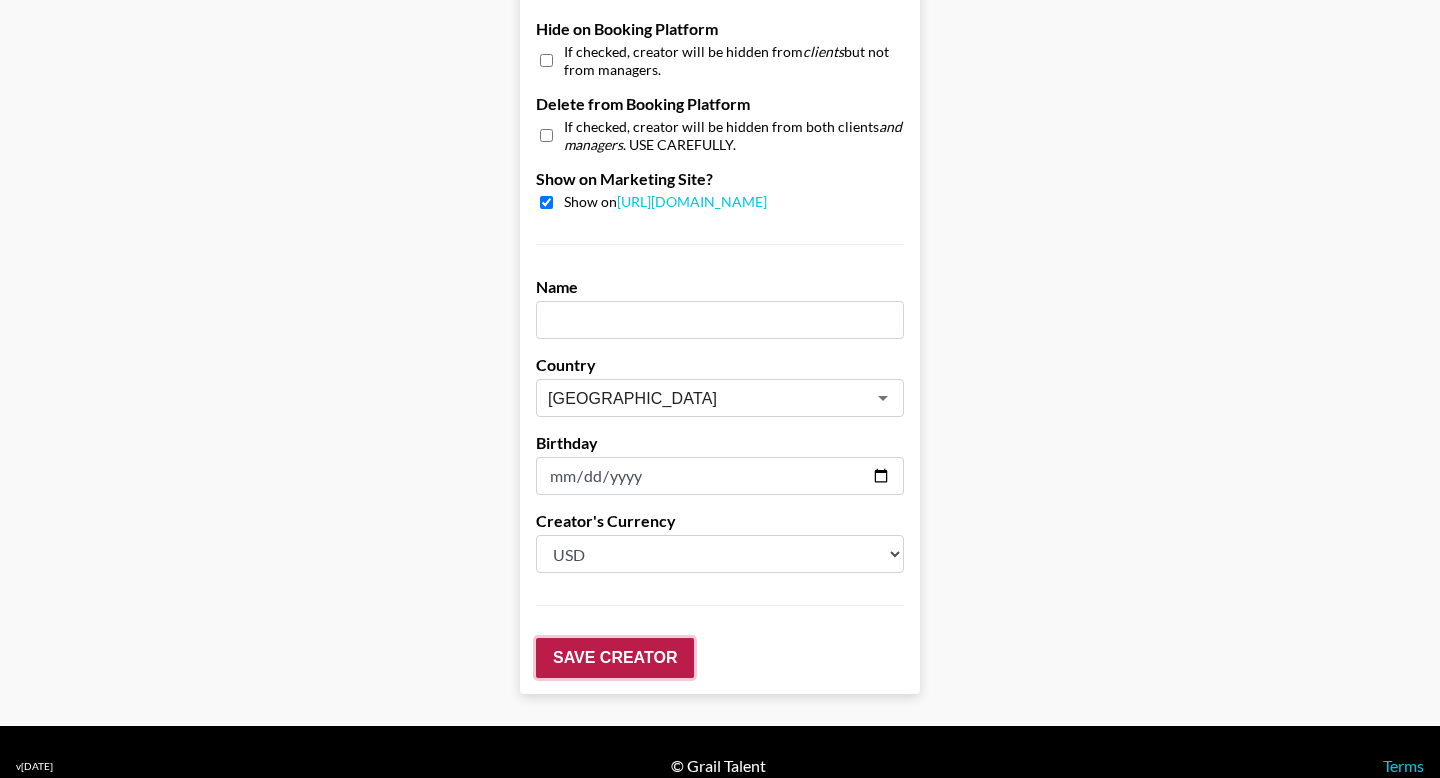 click on "Save Creator" at bounding box center (615, 658) 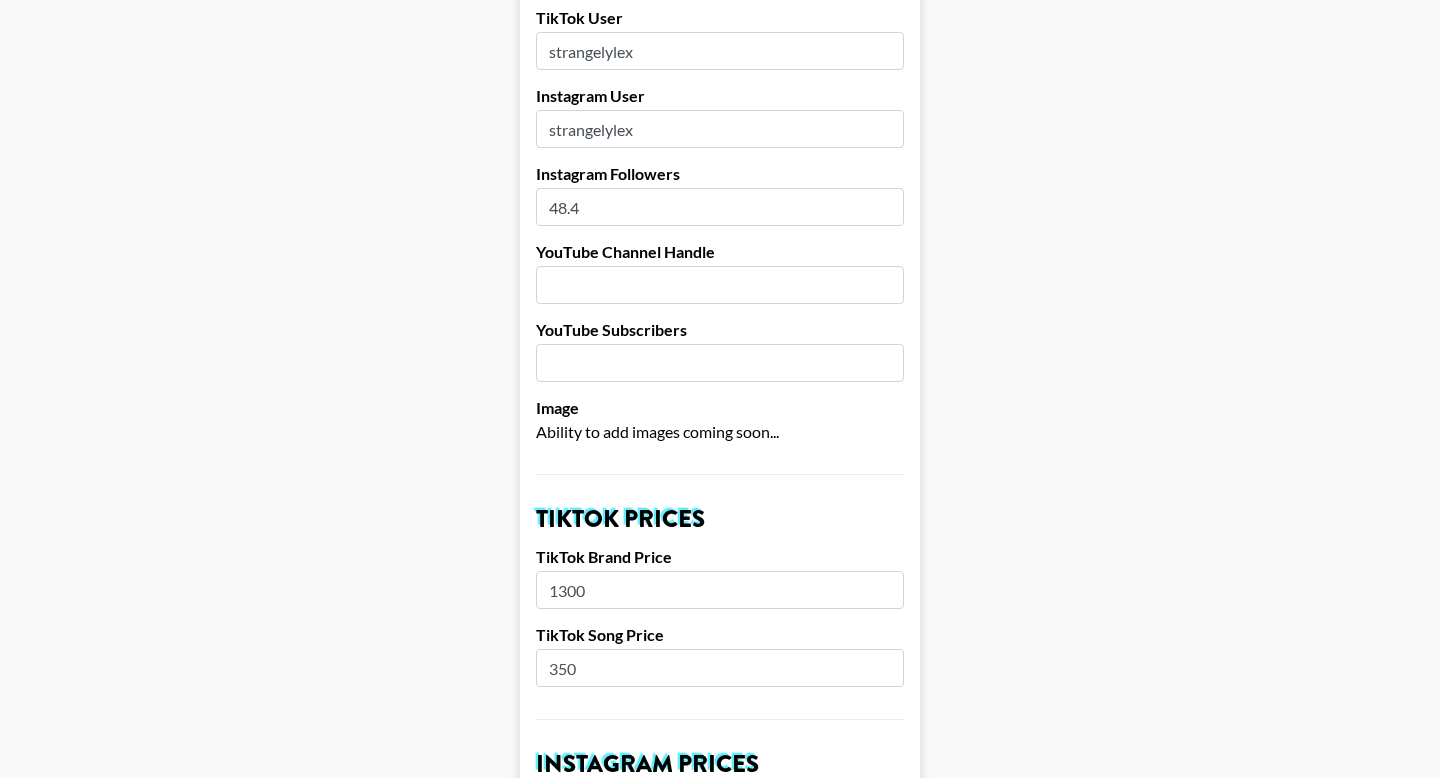 scroll, scrollTop: 112, scrollLeft: 0, axis: vertical 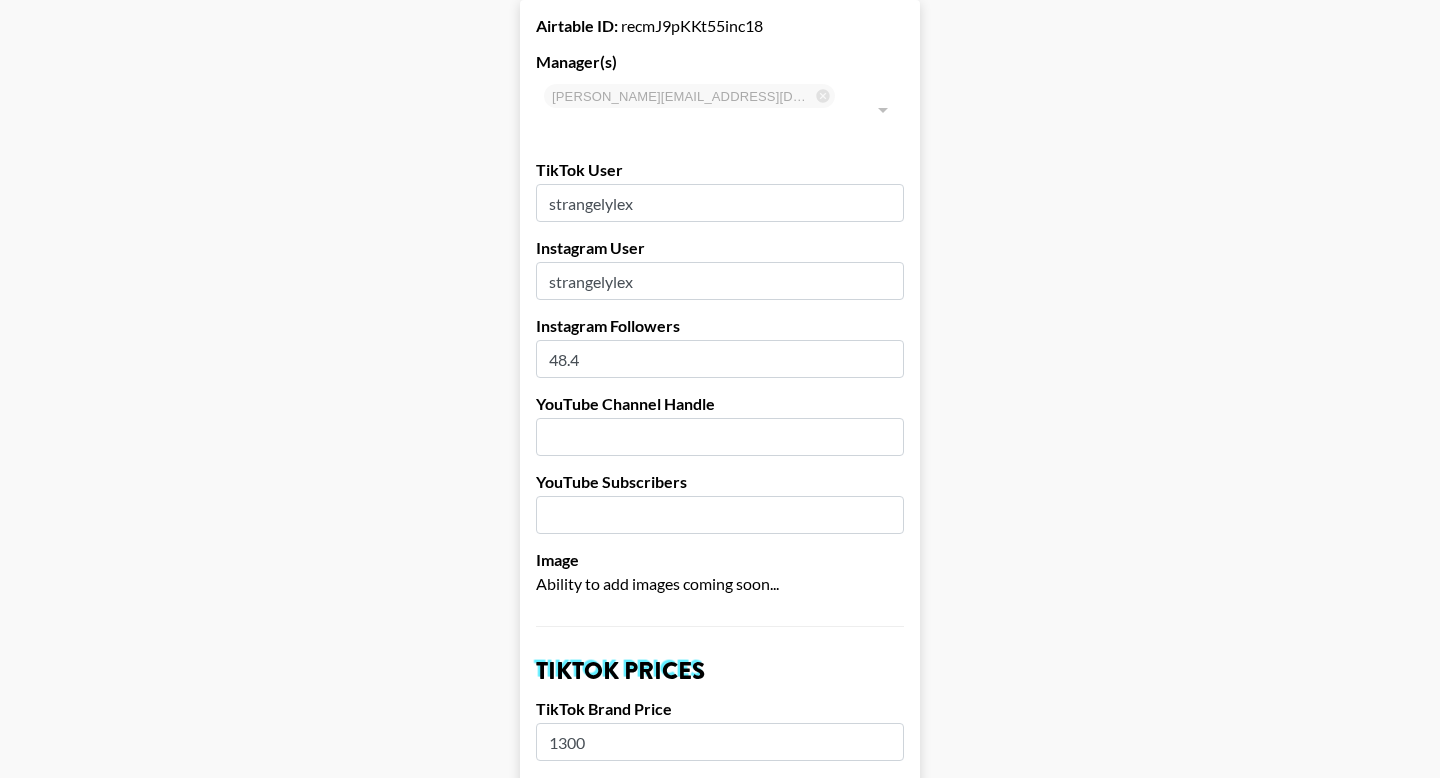click on "48.4" at bounding box center [720, 359] 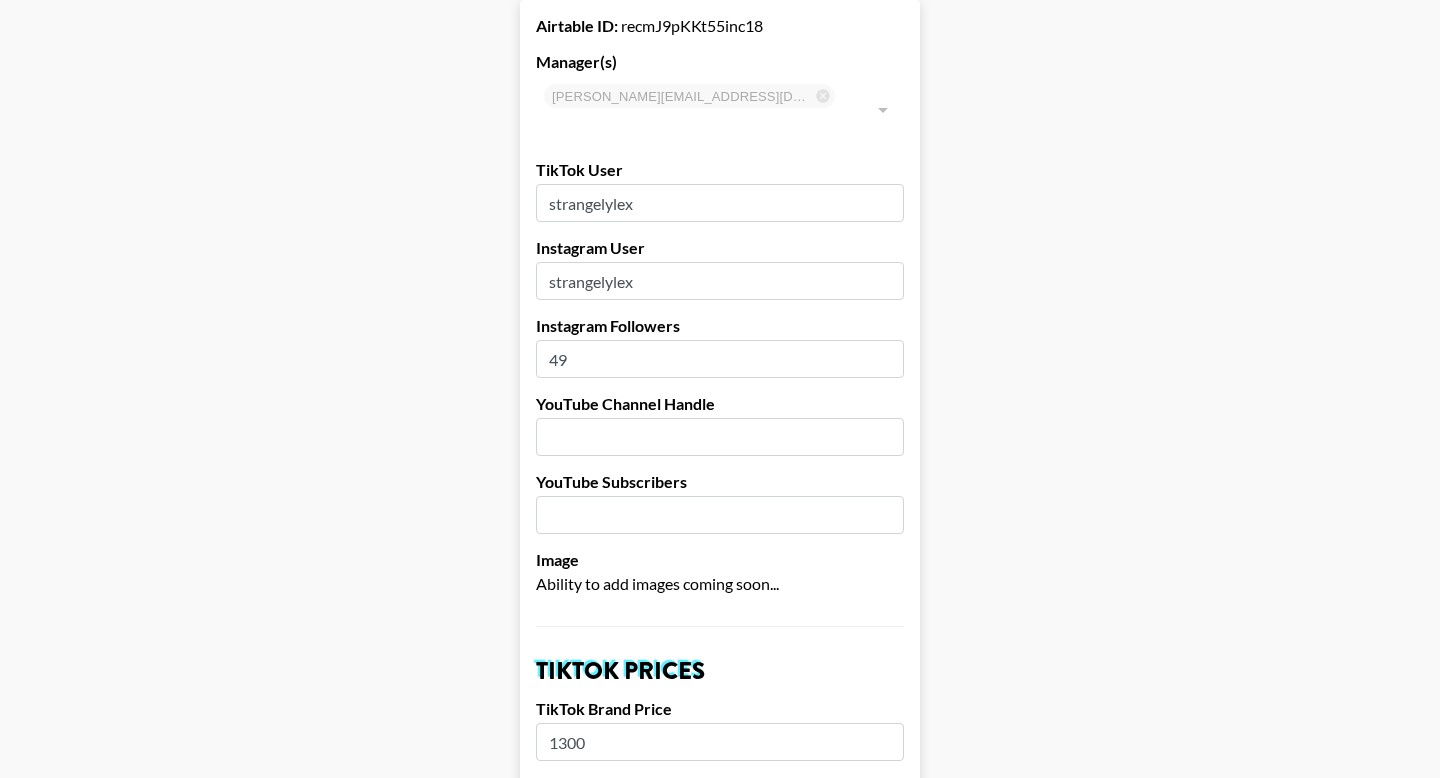 click on "49" at bounding box center [720, 359] 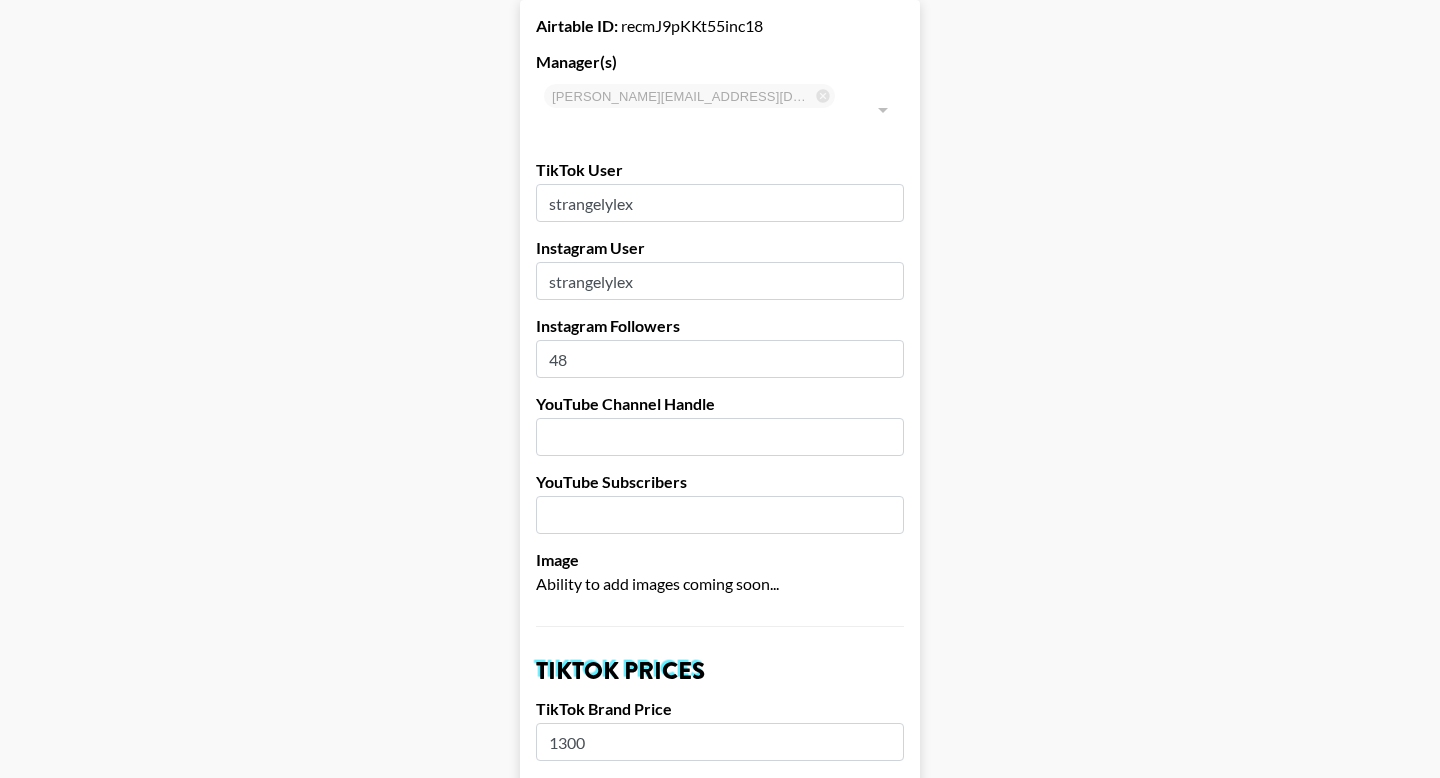 click on "48" at bounding box center (720, 359) 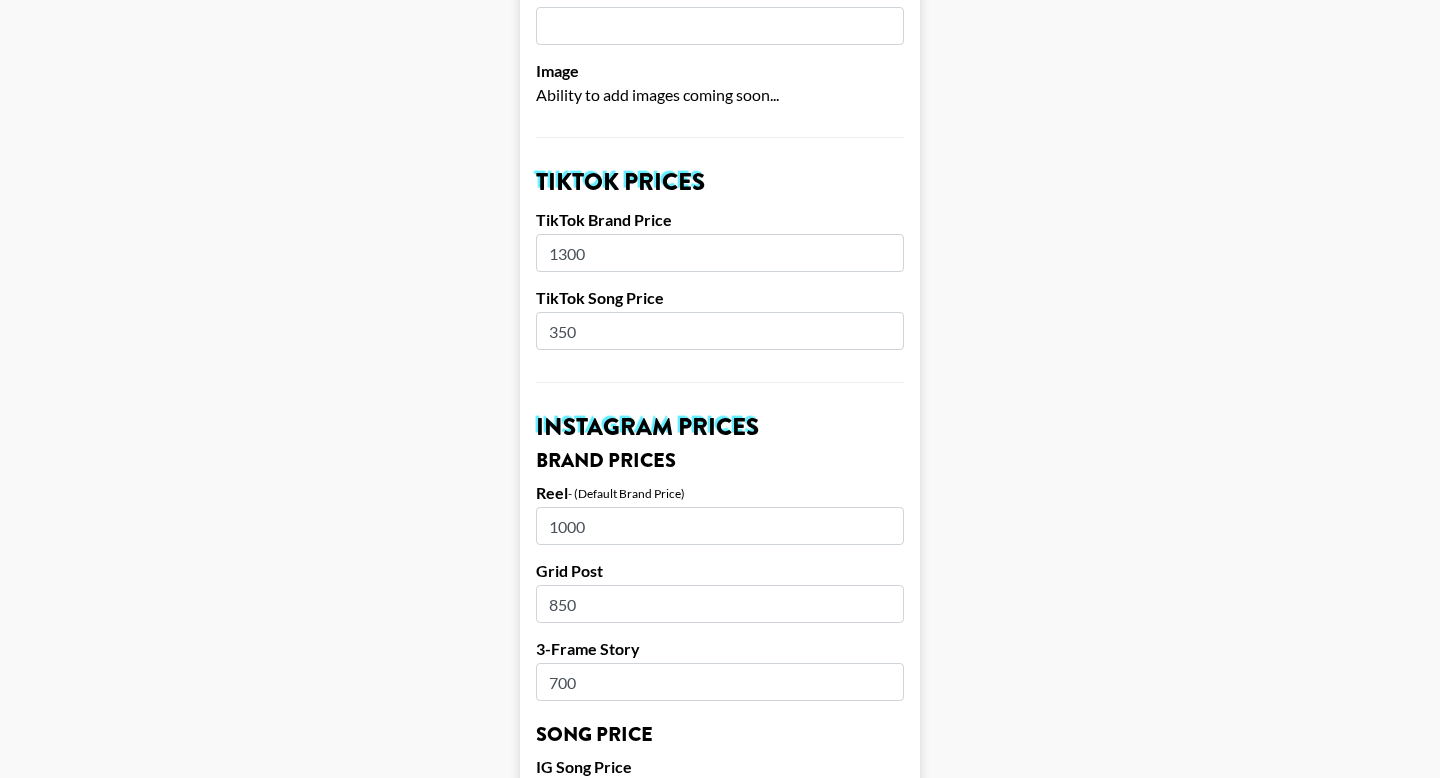 scroll, scrollTop: 350, scrollLeft: 0, axis: vertical 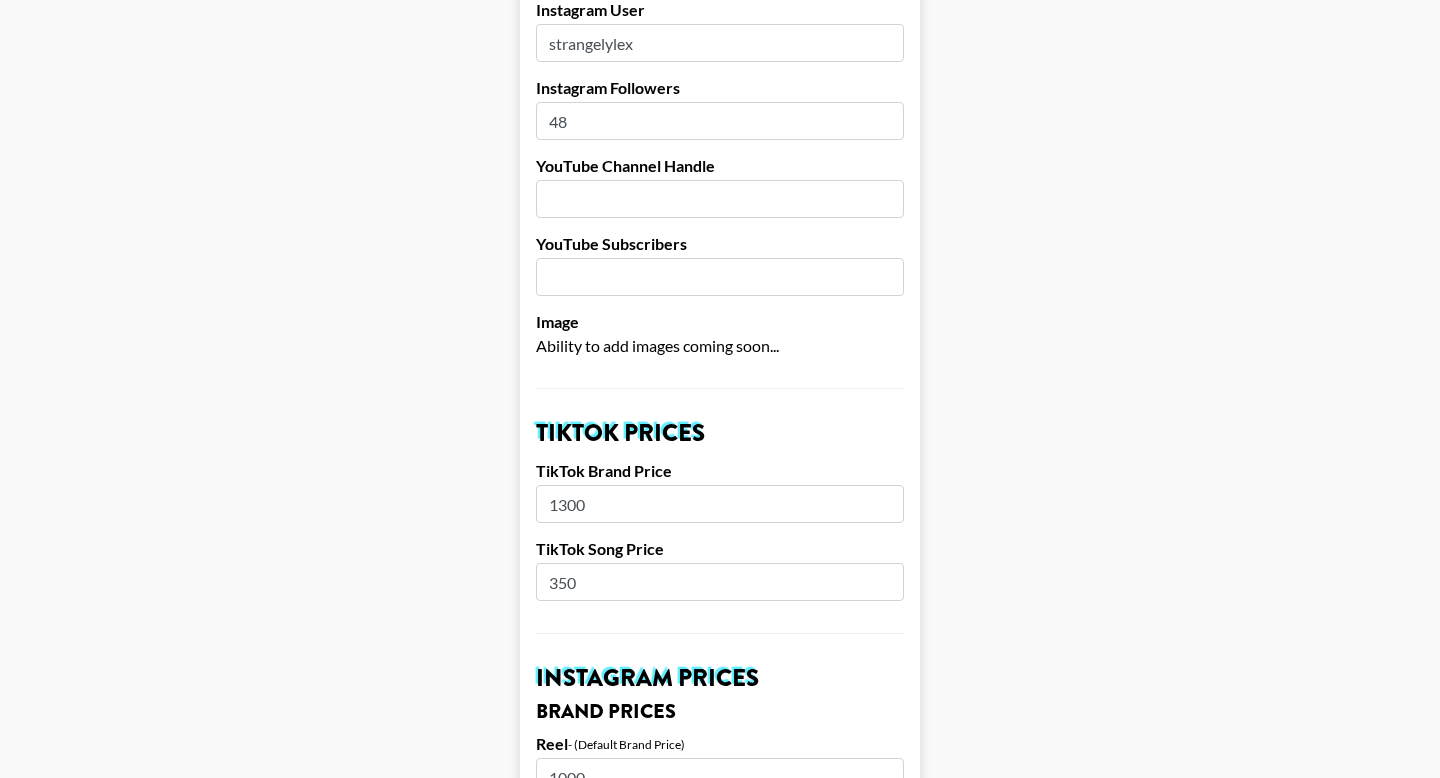 click on "48" at bounding box center (720, 121) 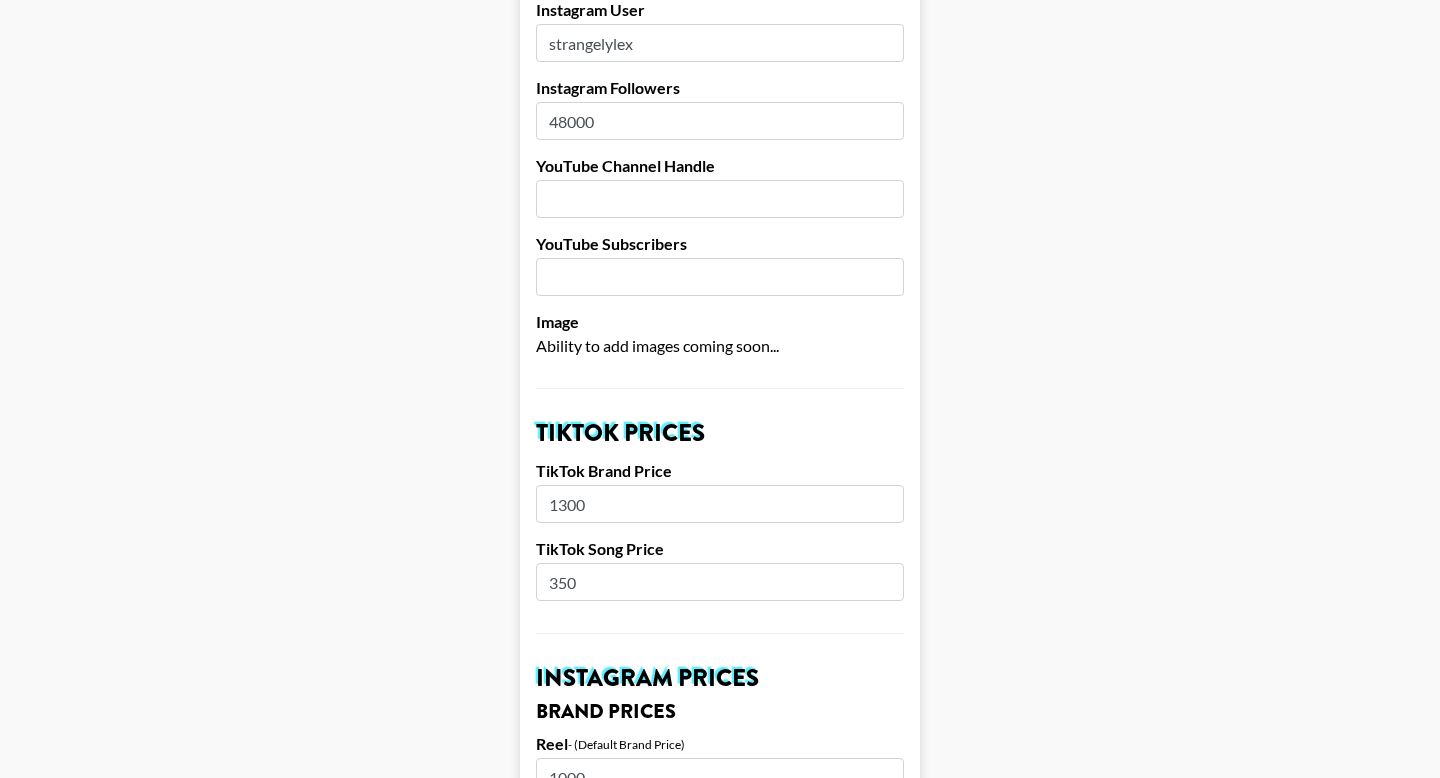 click on "48000" at bounding box center [720, 121] 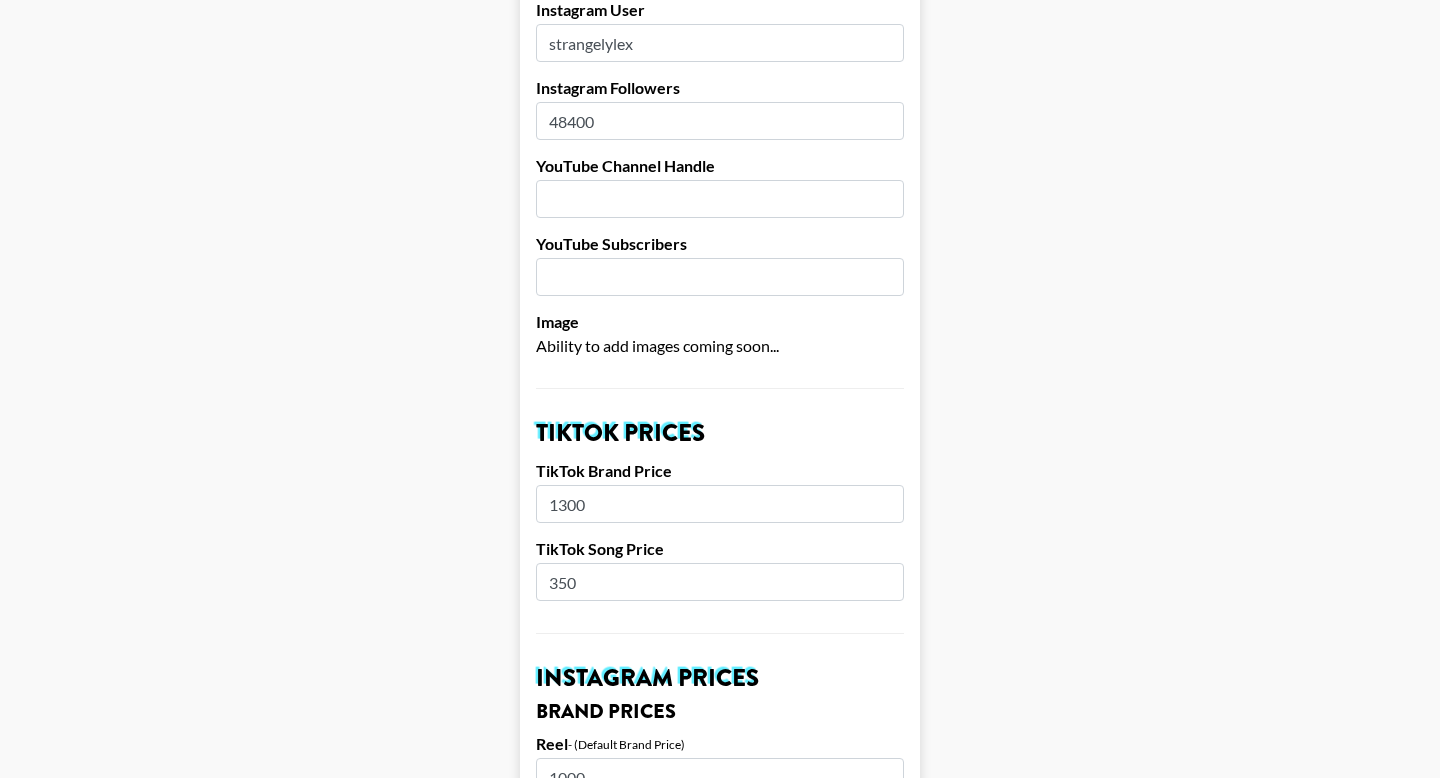 type on "48400" 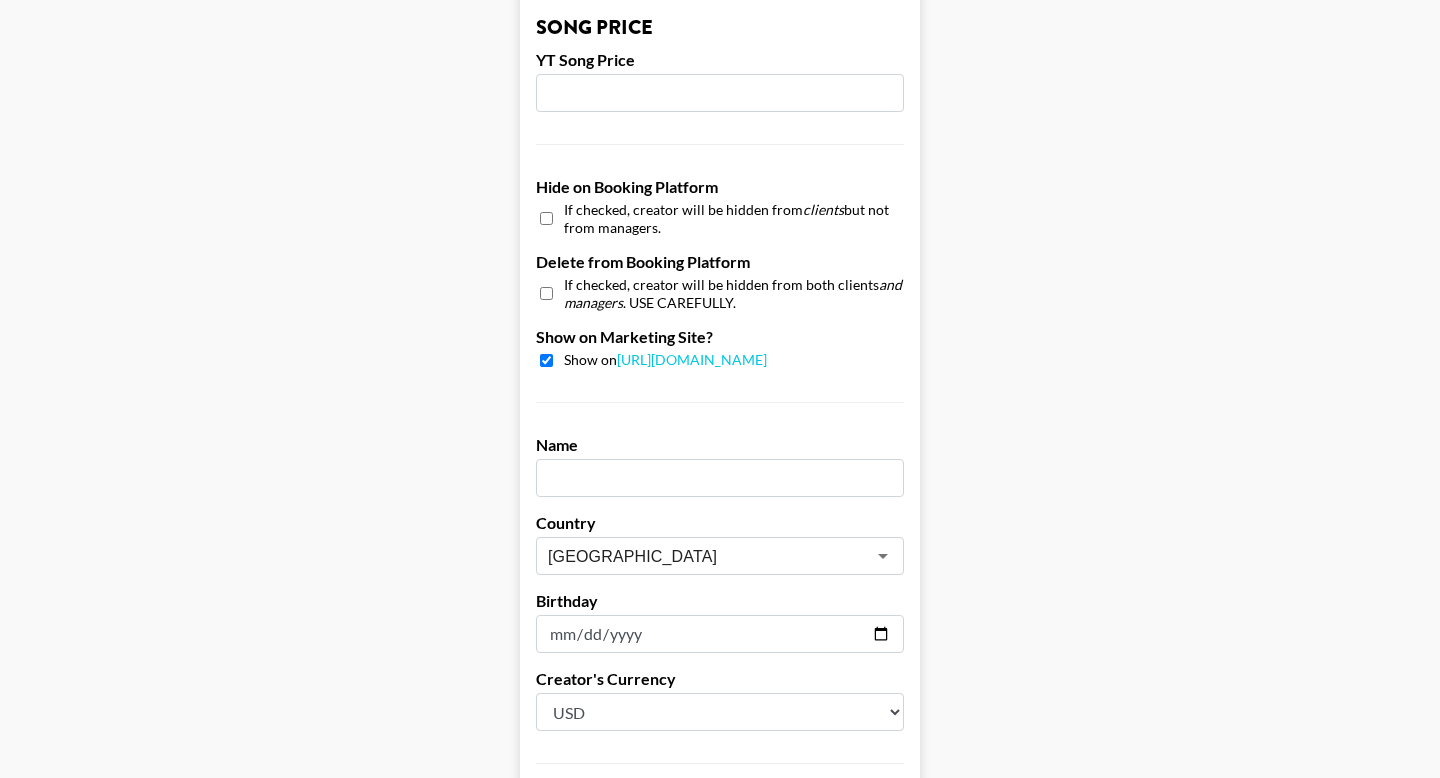 scroll, scrollTop: 1935, scrollLeft: 0, axis: vertical 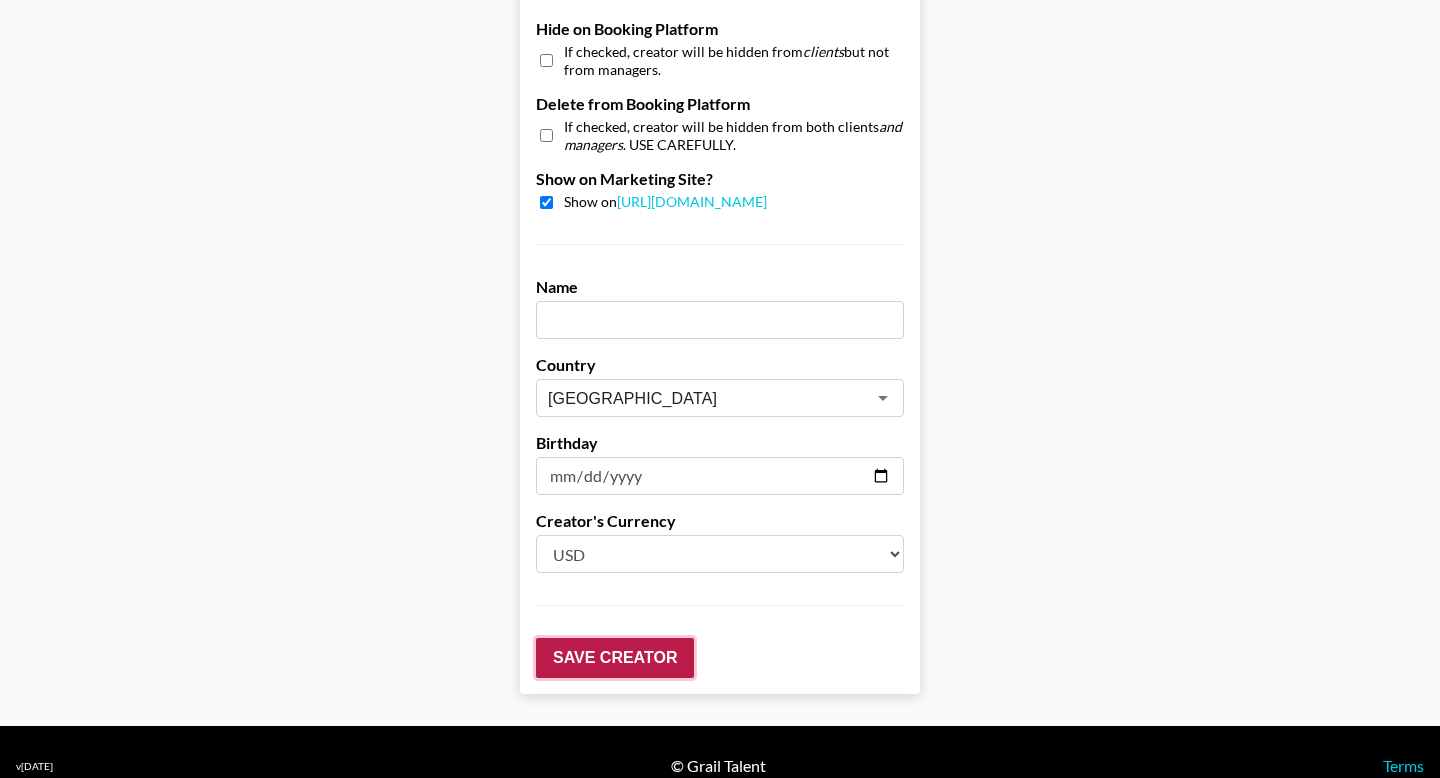 click on "Save Creator" at bounding box center (615, 658) 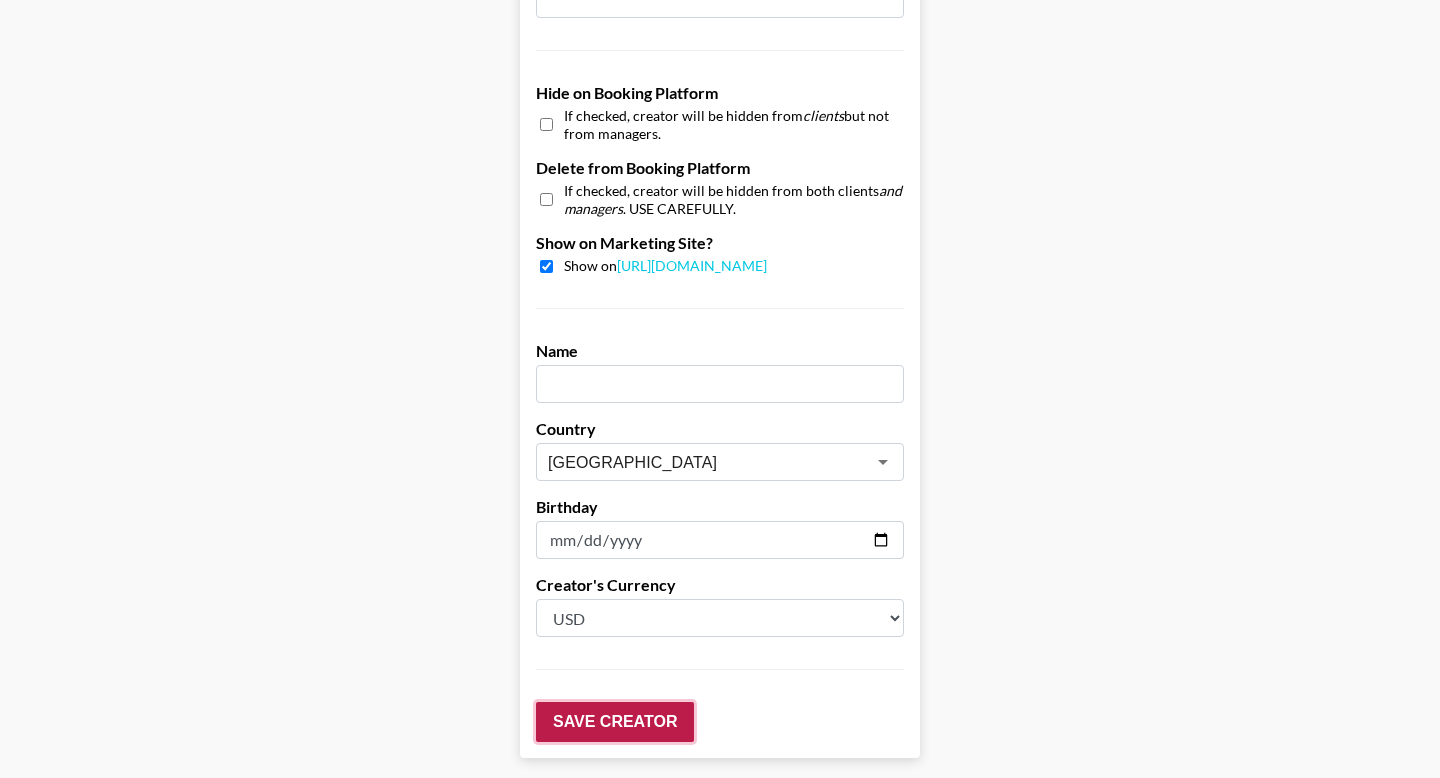 scroll, scrollTop: 1999, scrollLeft: 0, axis: vertical 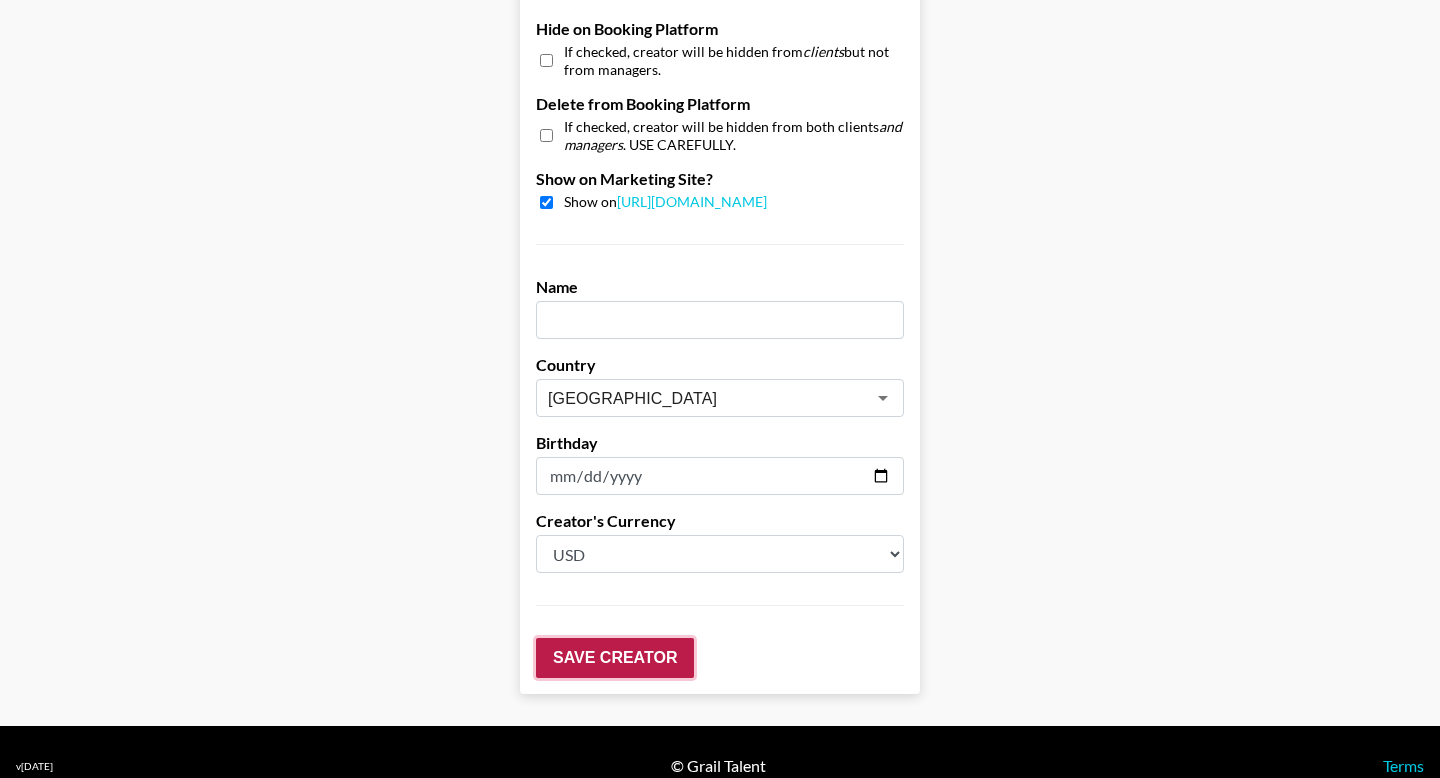click on "Save Creator" at bounding box center (615, 658) 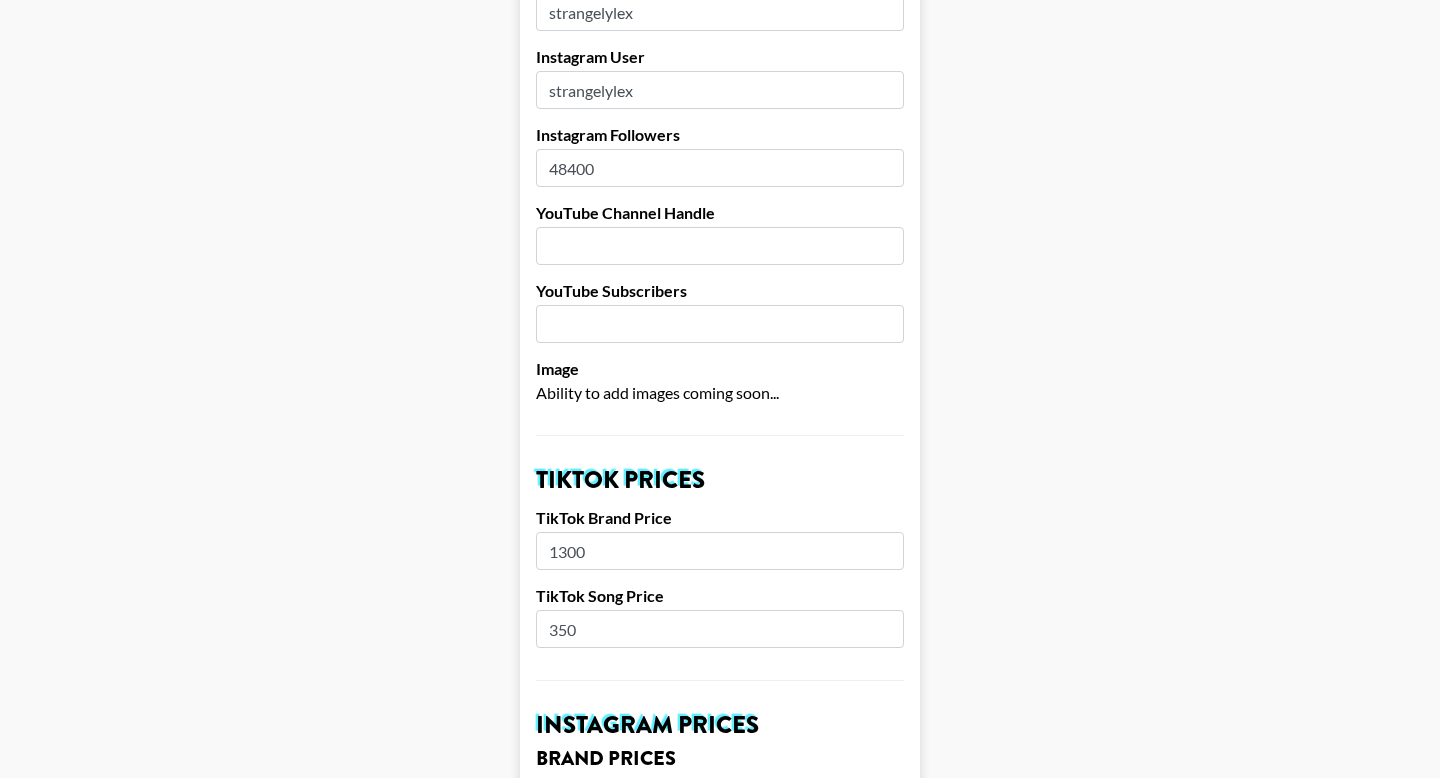 scroll, scrollTop: 0, scrollLeft: 0, axis: both 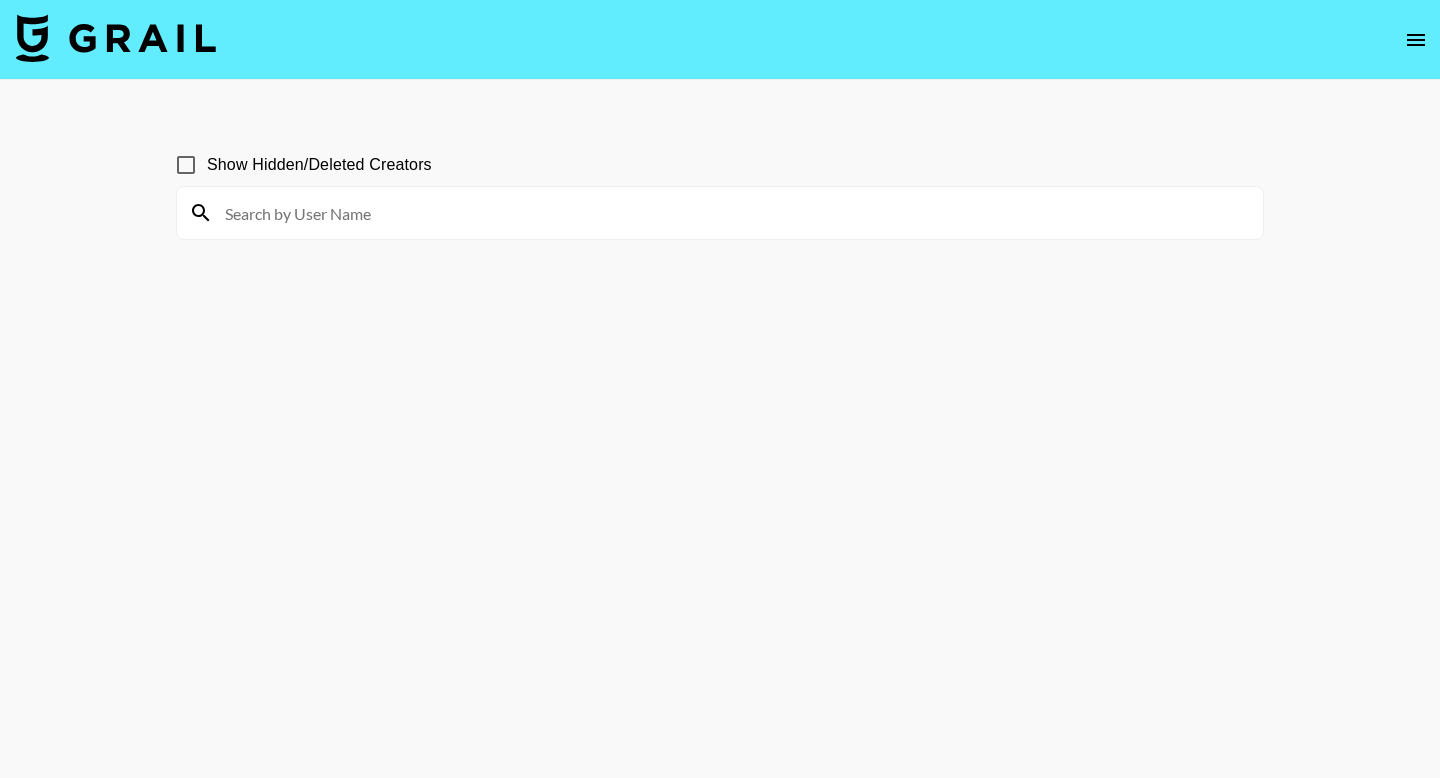 click 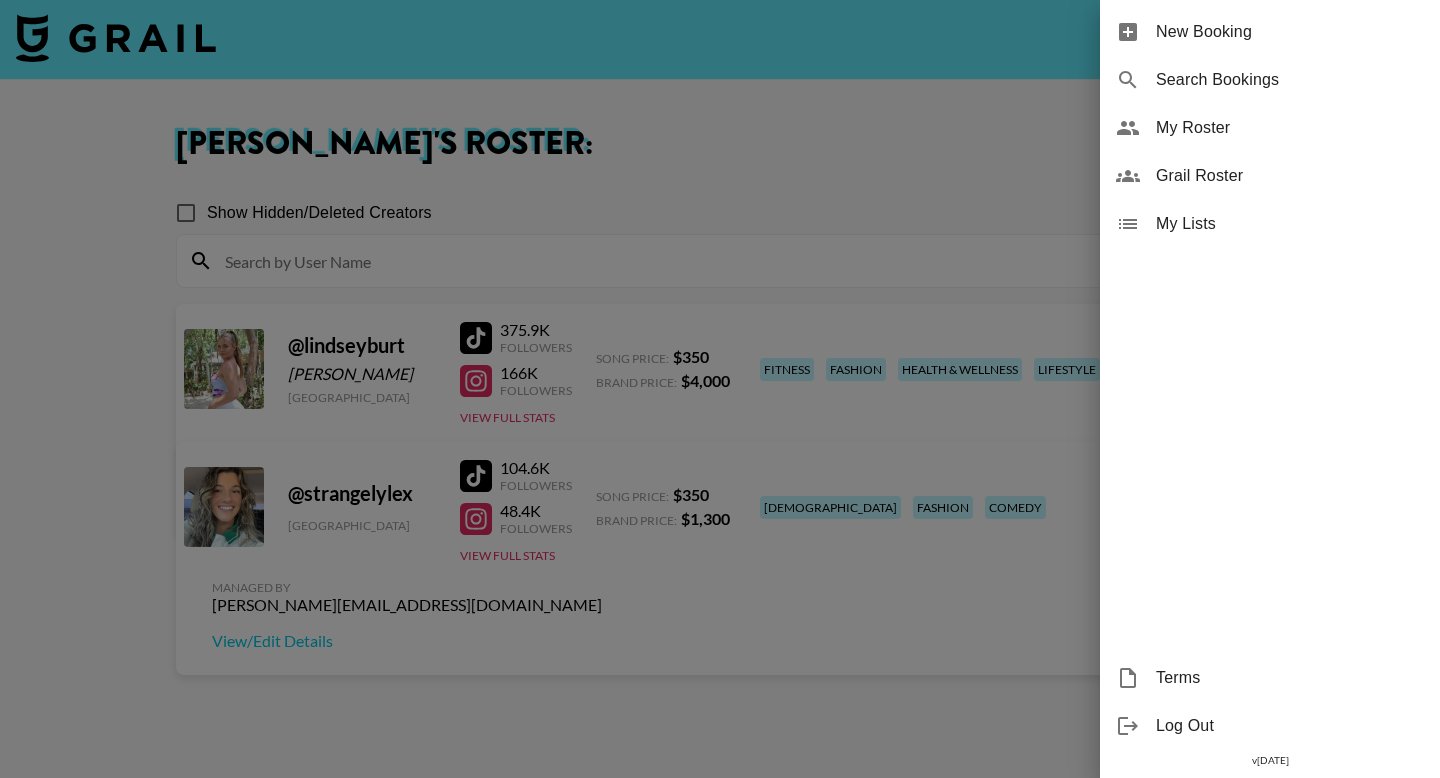 click at bounding box center [720, 389] 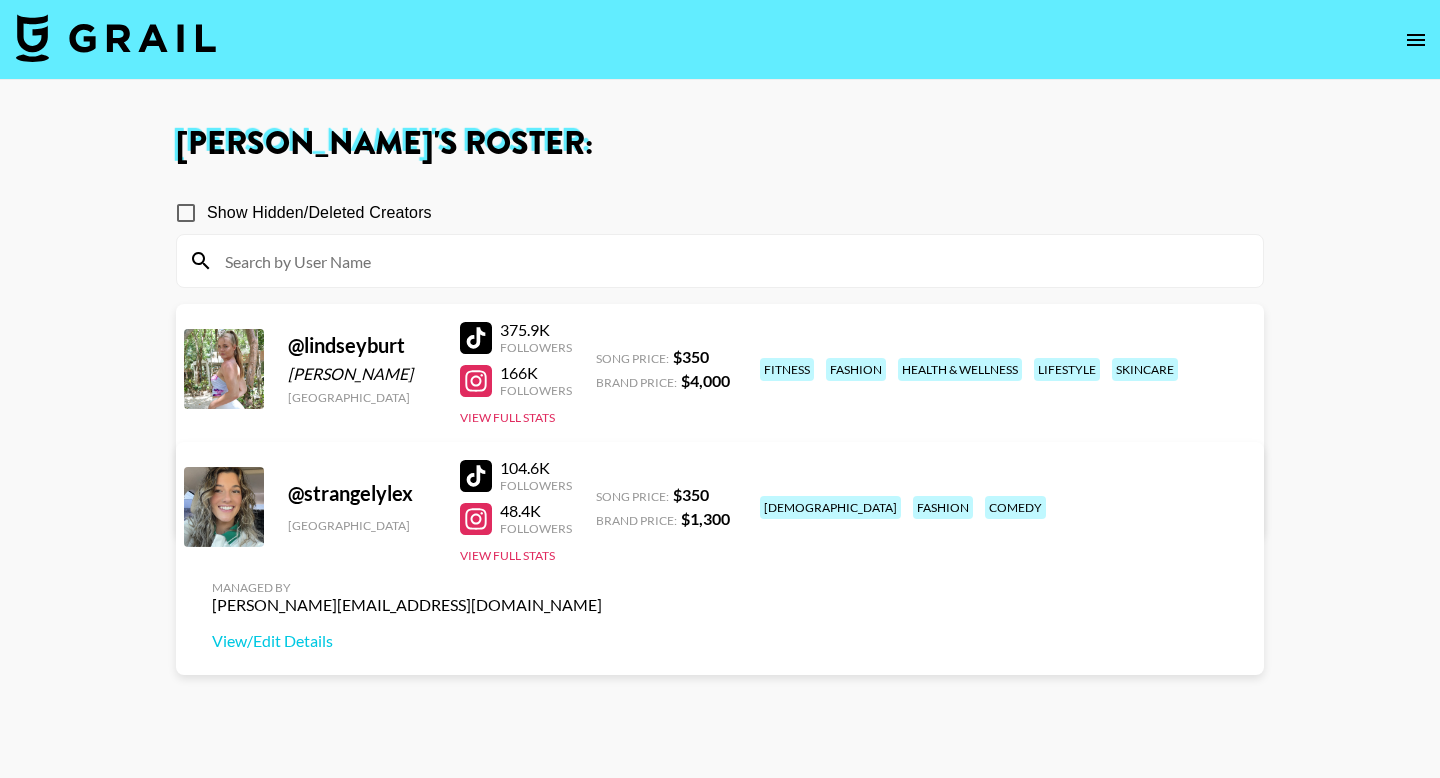click on "View/Edit Details" at bounding box center [407, 503] 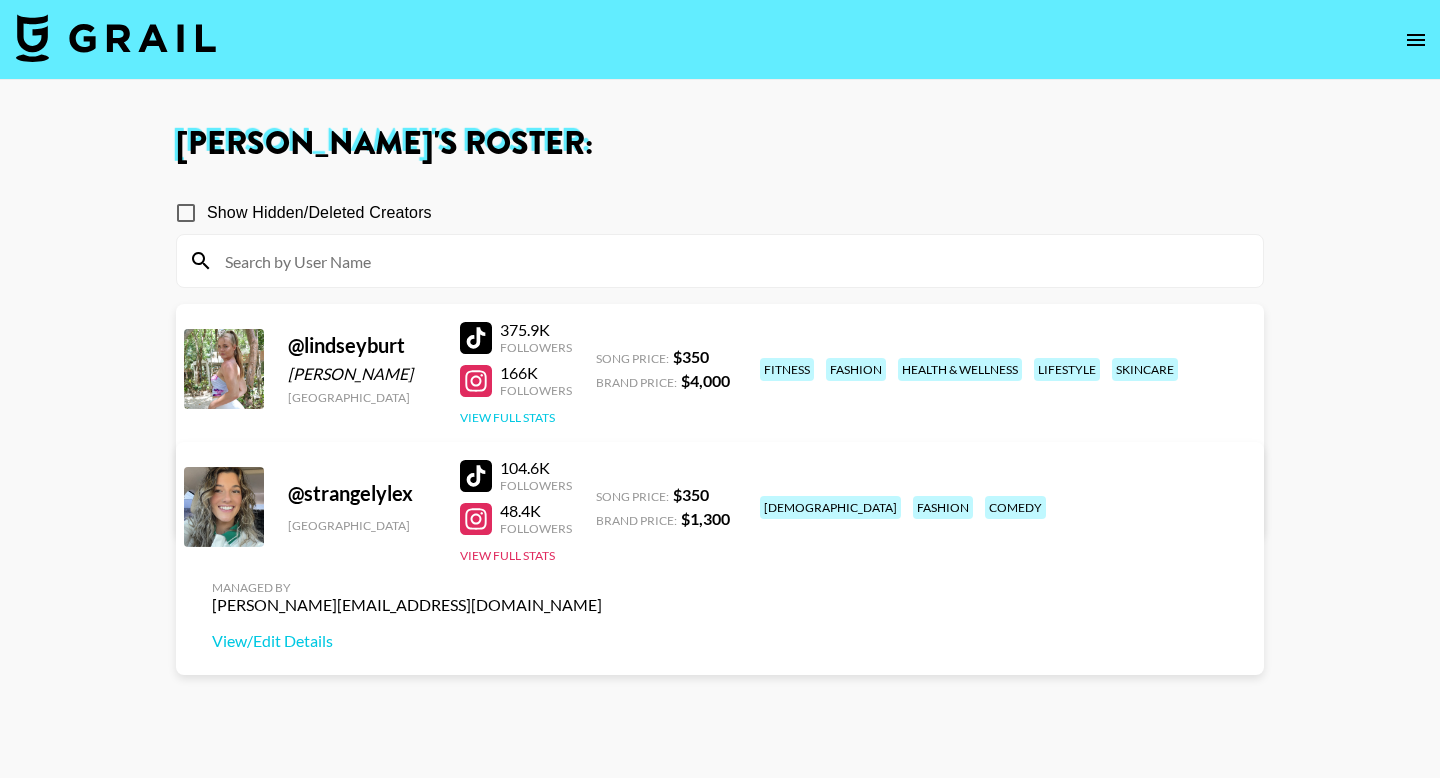 click on "View Full Stats" at bounding box center (507, 417) 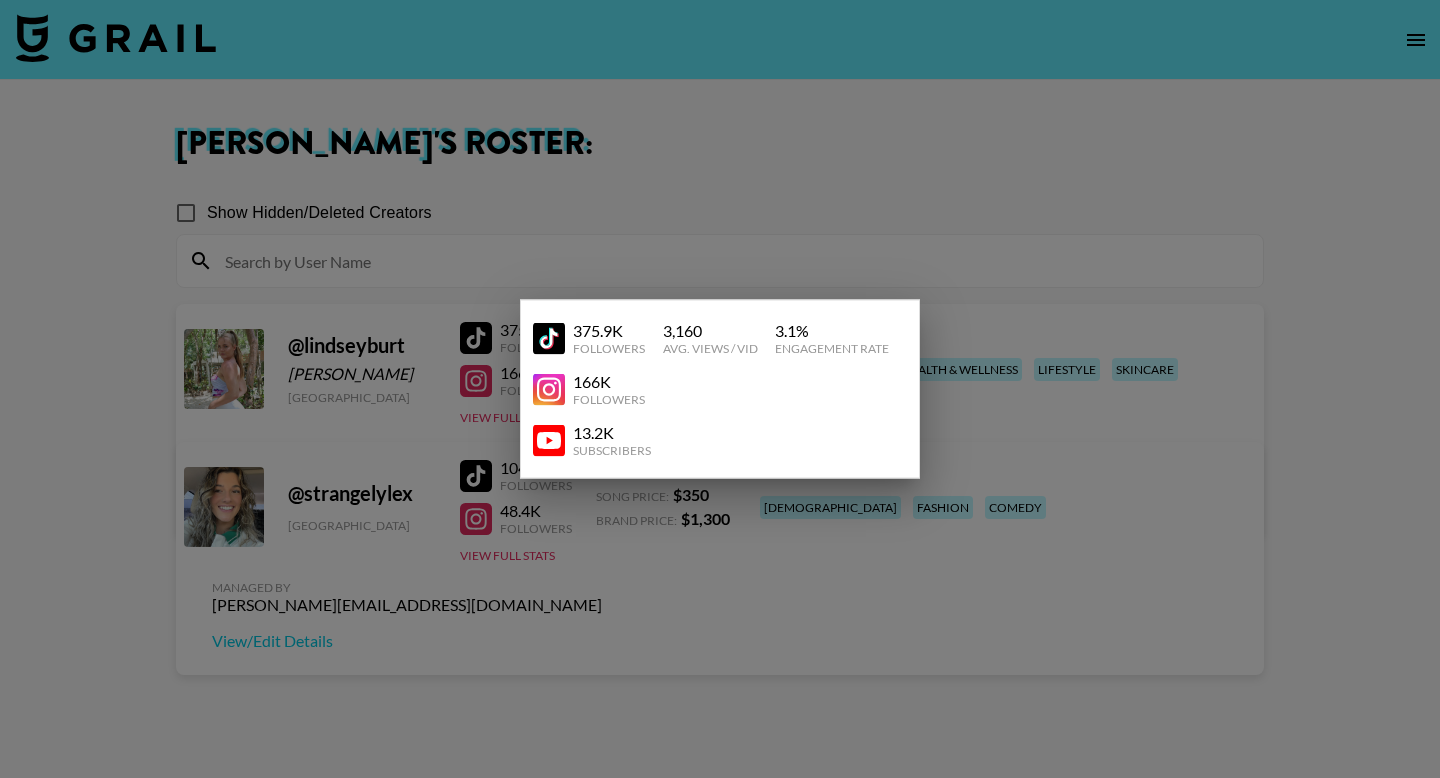 click at bounding box center (720, 389) 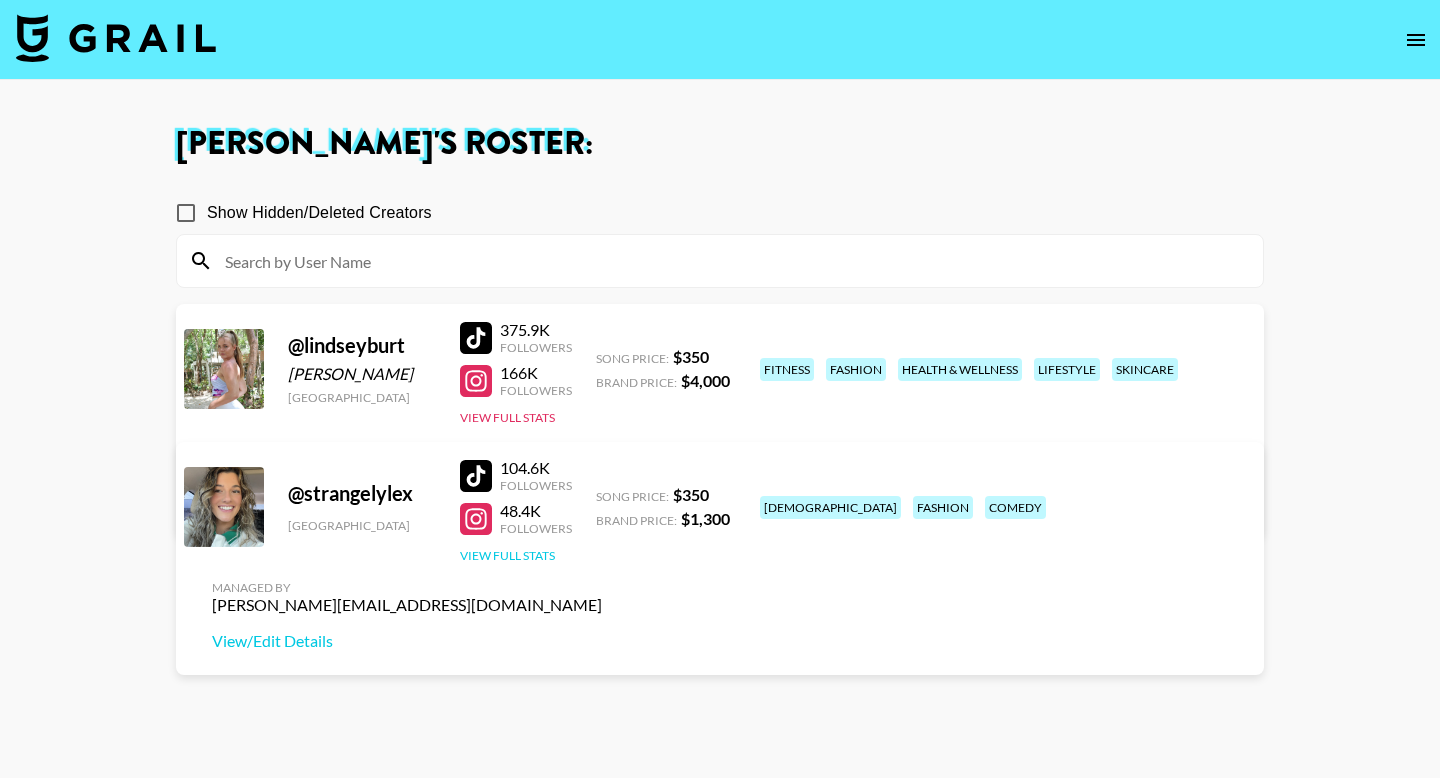click on "View Full Stats" at bounding box center (507, 555) 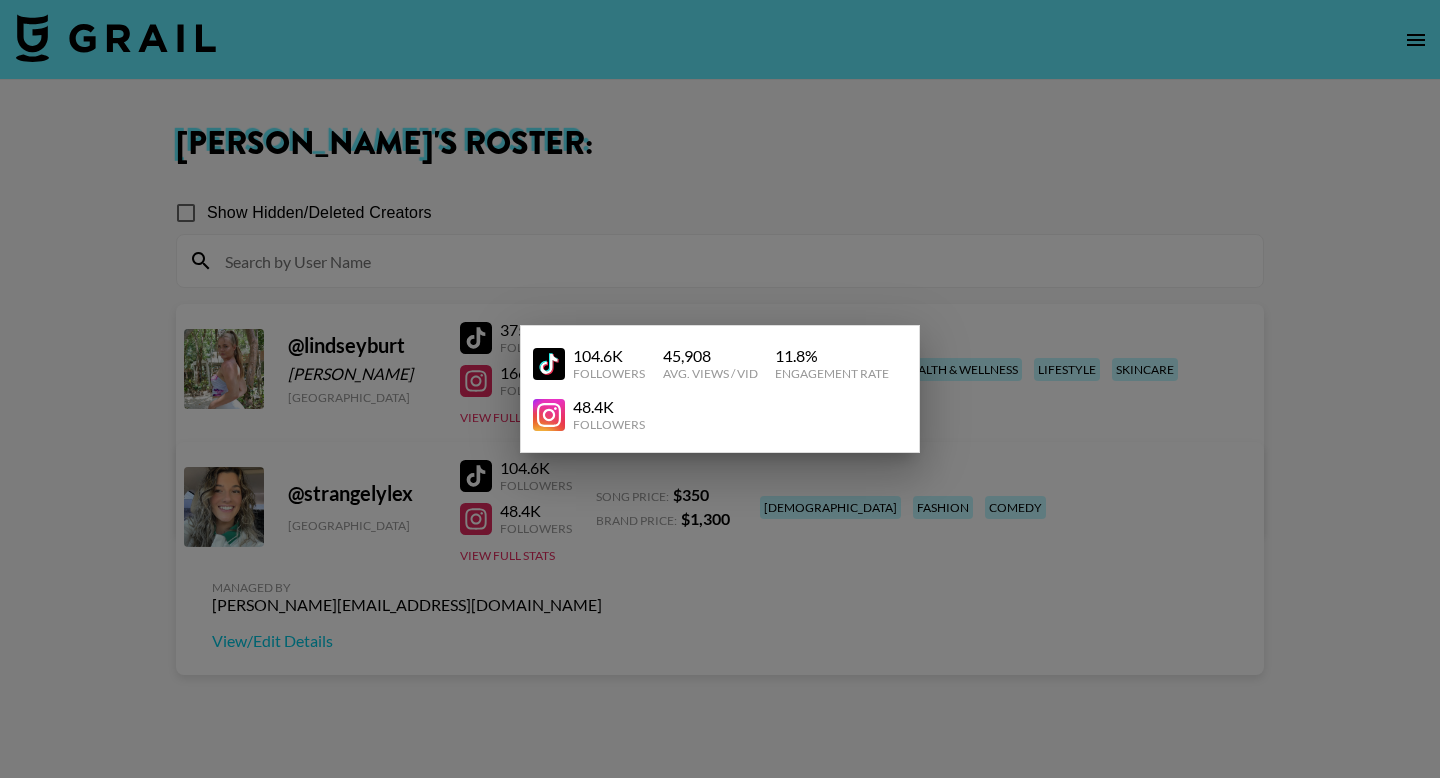 click at bounding box center (720, 389) 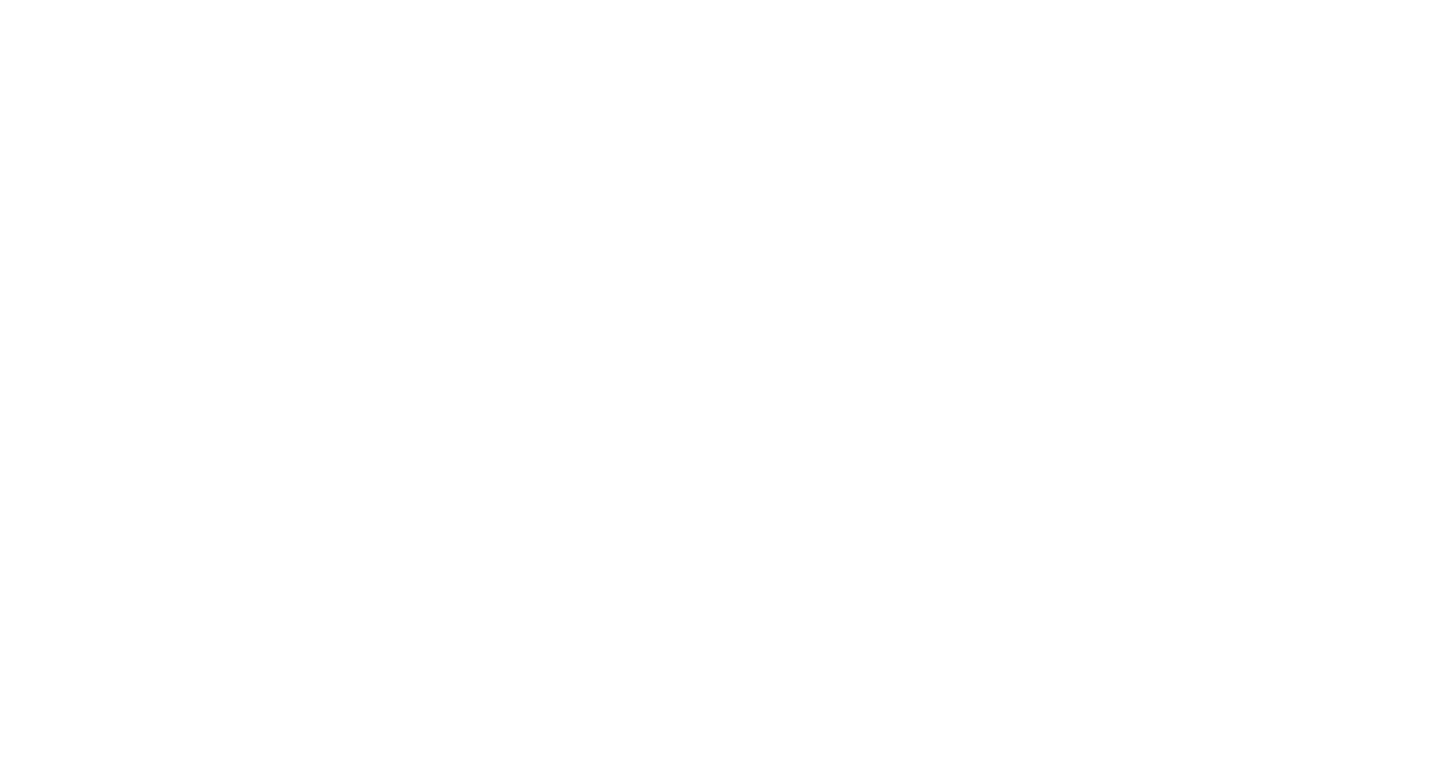 scroll, scrollTop: 0, scrollLeft: 0, axis: both 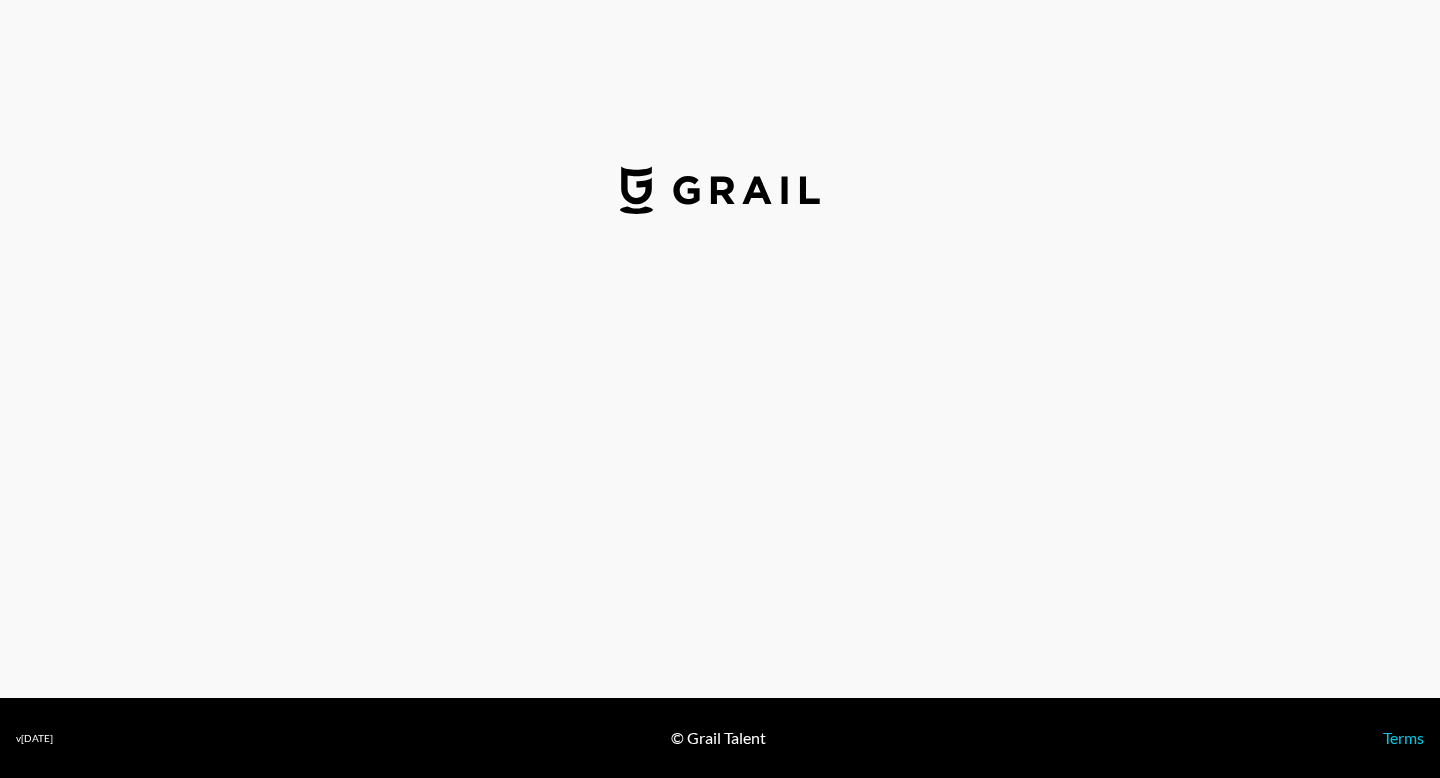 select on "USD" 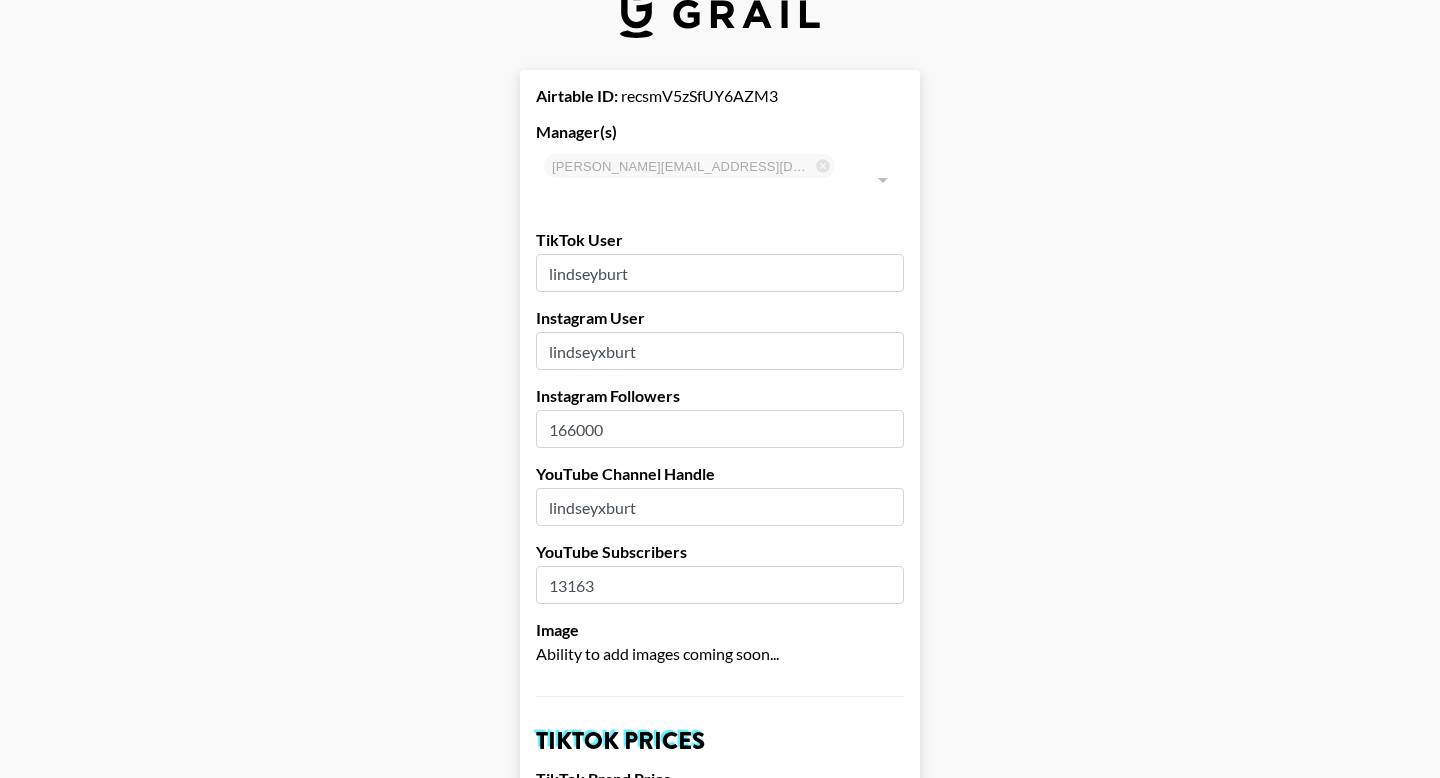 scroll, scrollTop: 146, scrollLeft: 0, axis: vertical 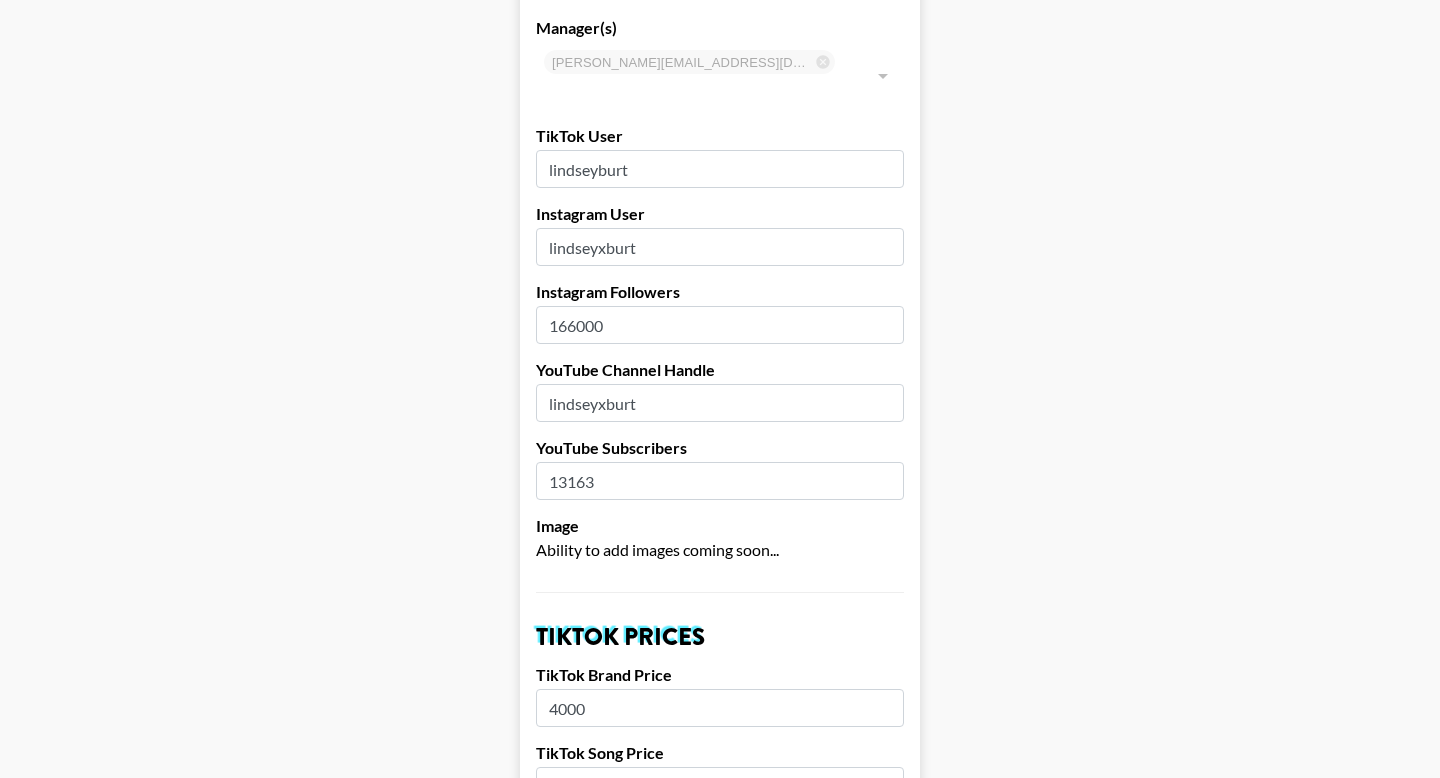 click on "166000" at bounding box center [720, 325] 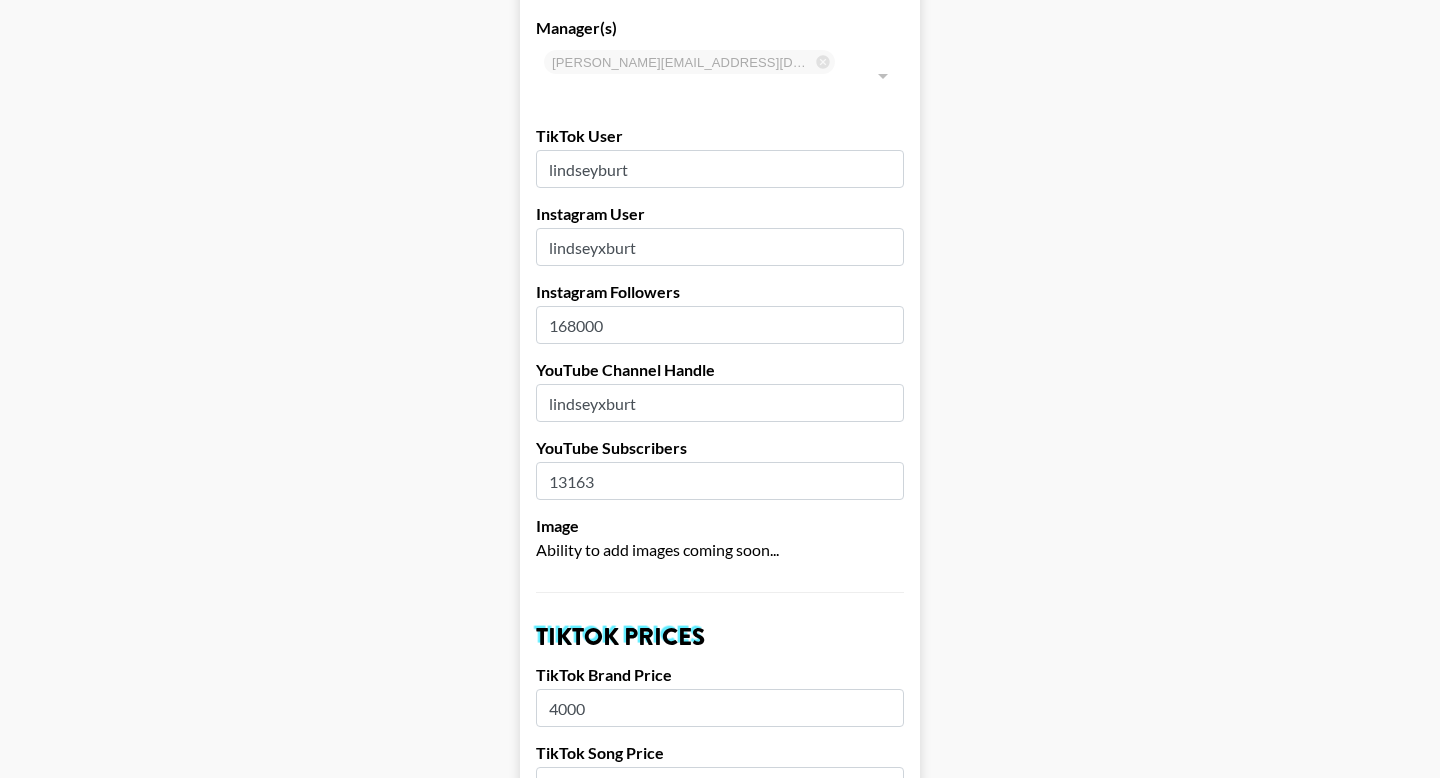 type on "168000" 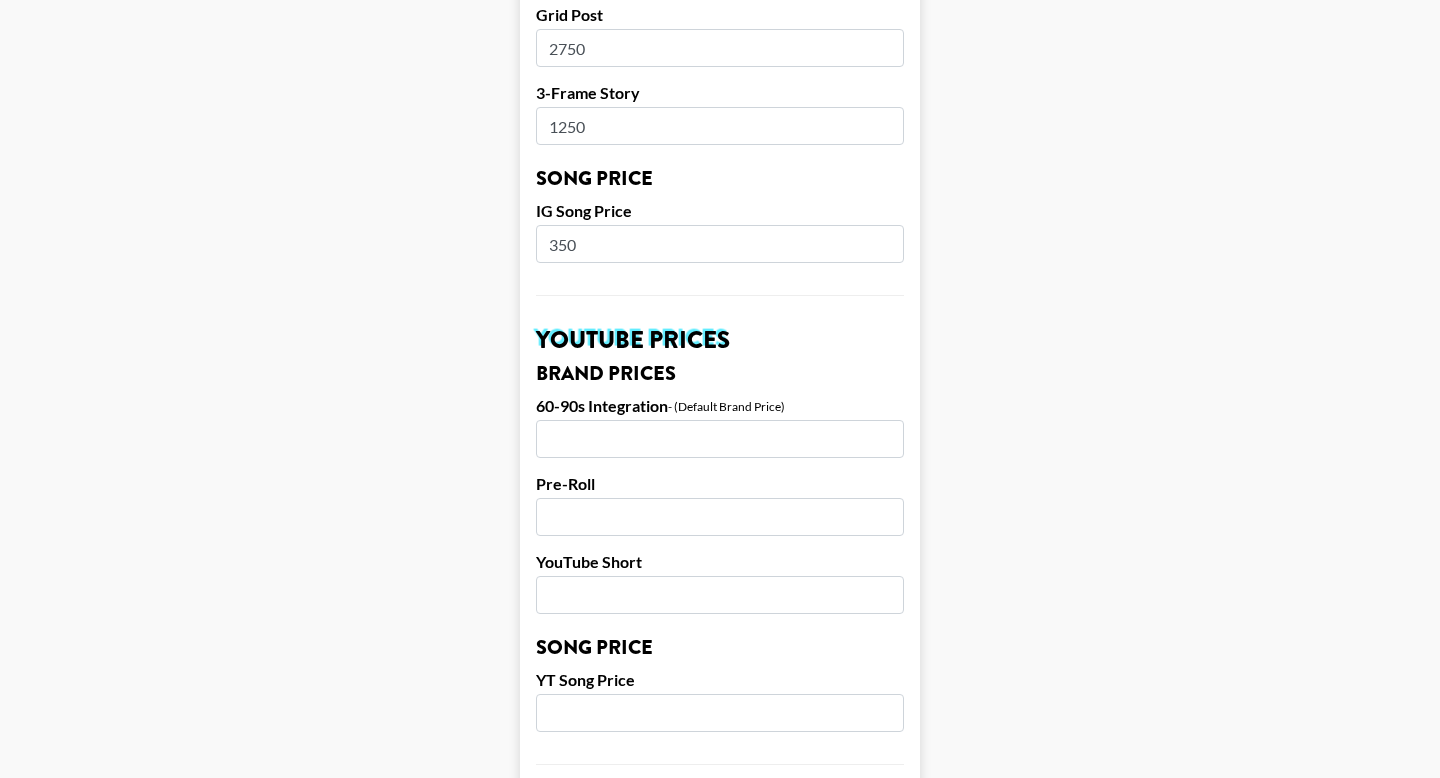 scroll, scrollTop: 1935, scrollLeft: 0, axis: vertical 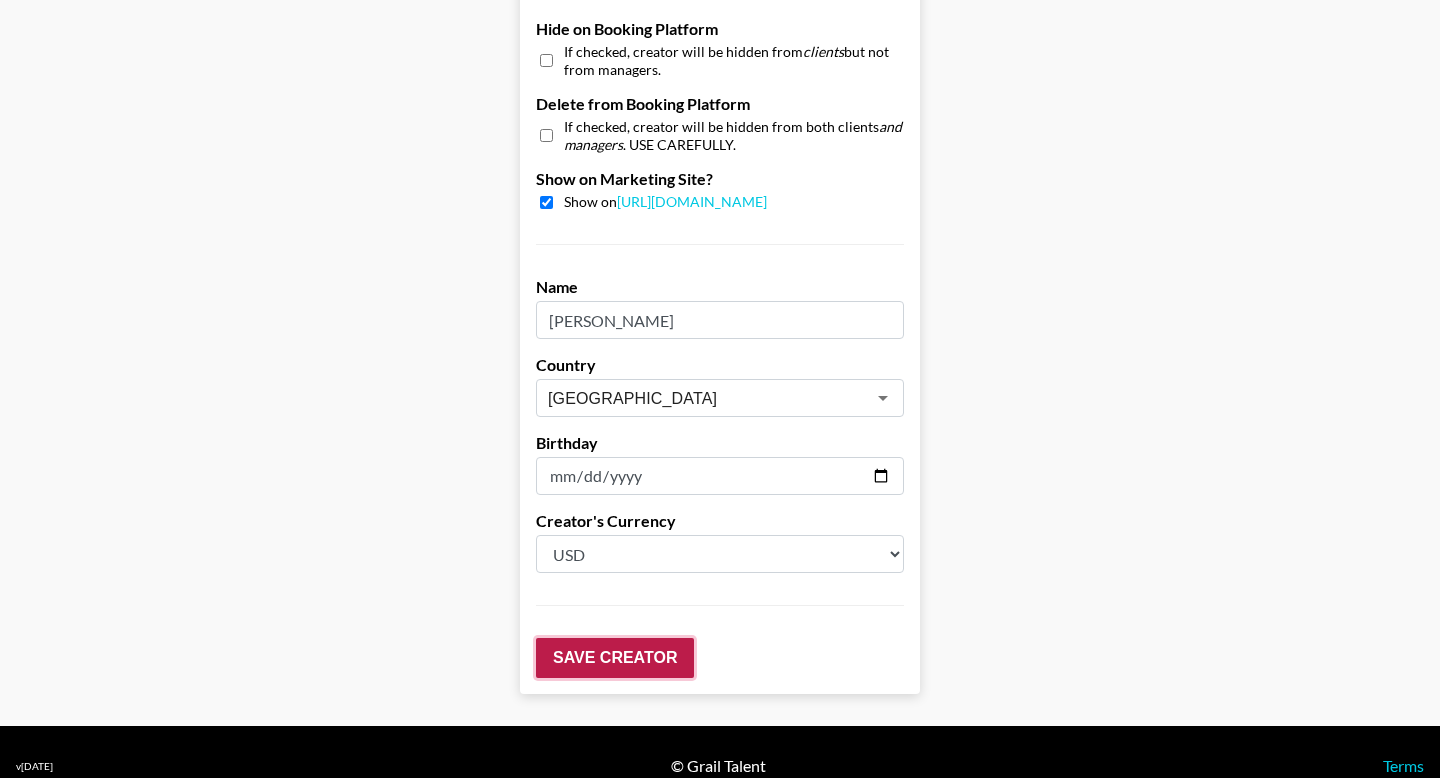 click on "Save Creator" at bounding box center (615, 658) 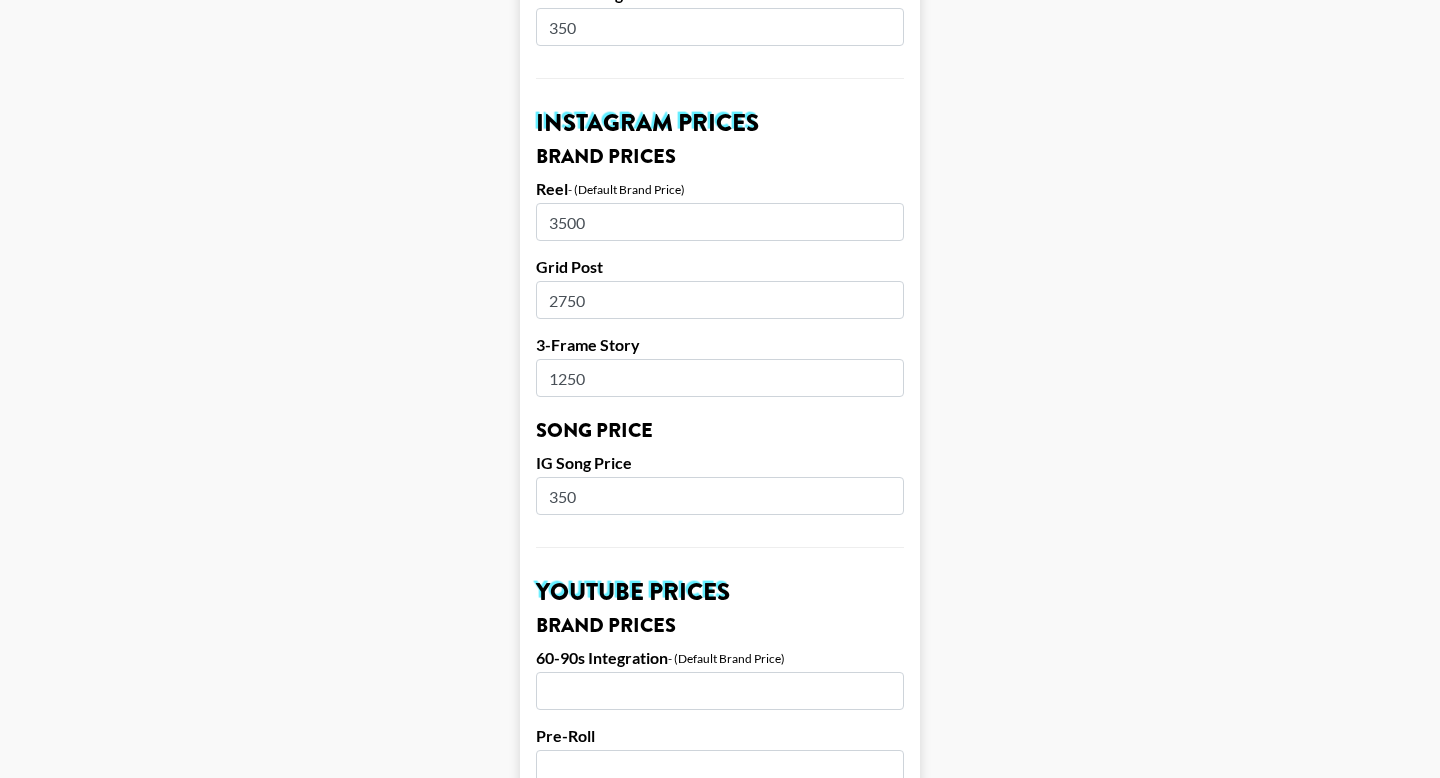 scroll, scrollTop: 967, scrollLeft: 0, axis: vertical 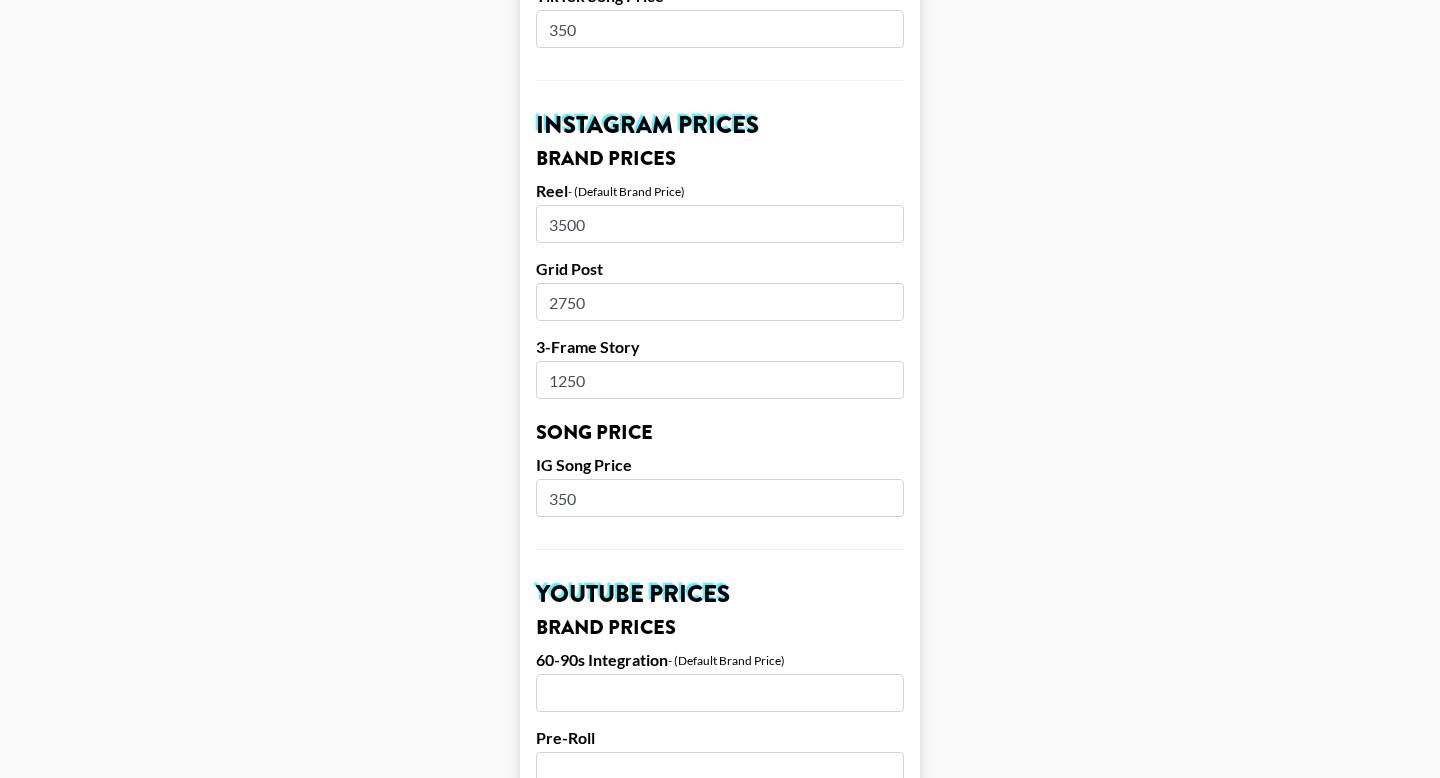 drag, startPoint x: 590, startPoint y: 199, endPoint x: 558, endPoint y: 195, distance: 32.24903 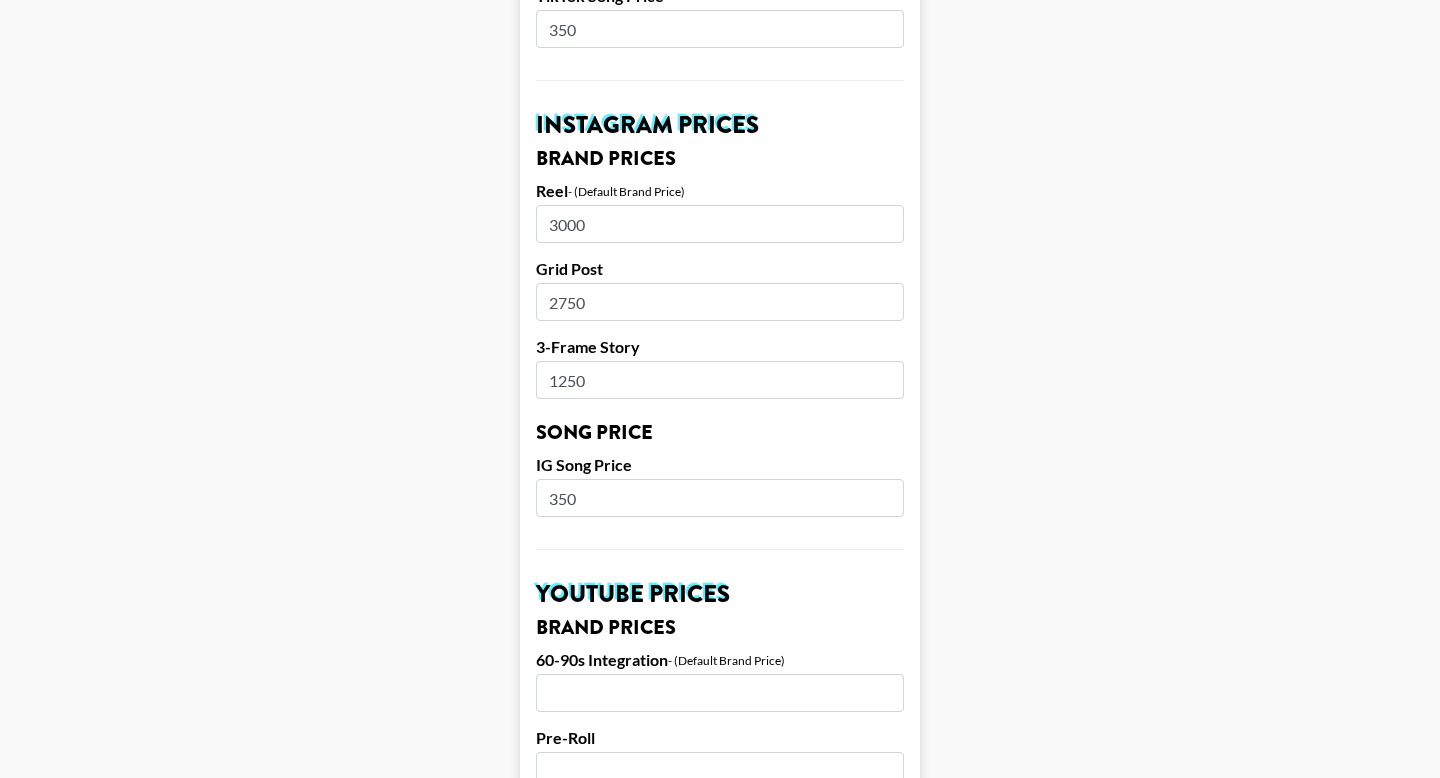 type on "3000" 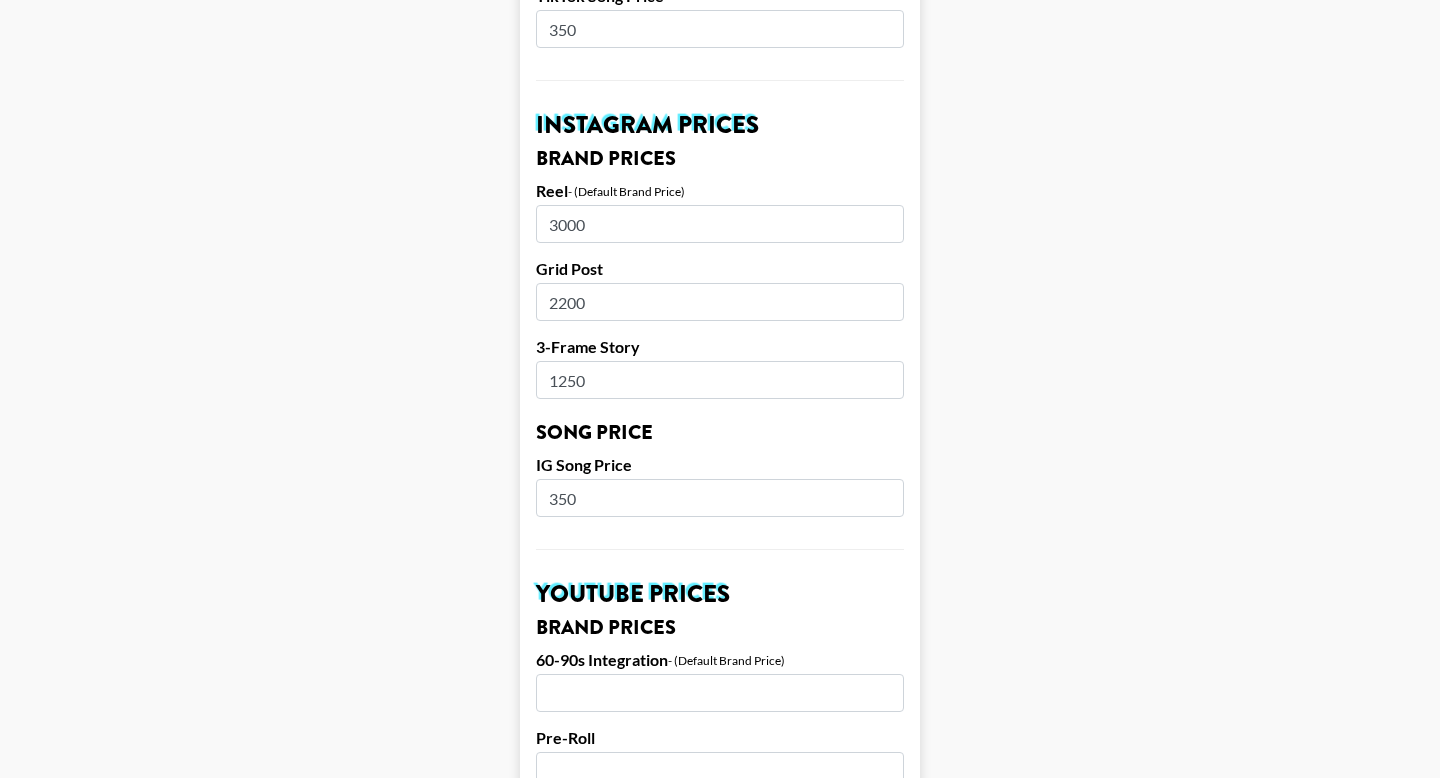 type on "2200" 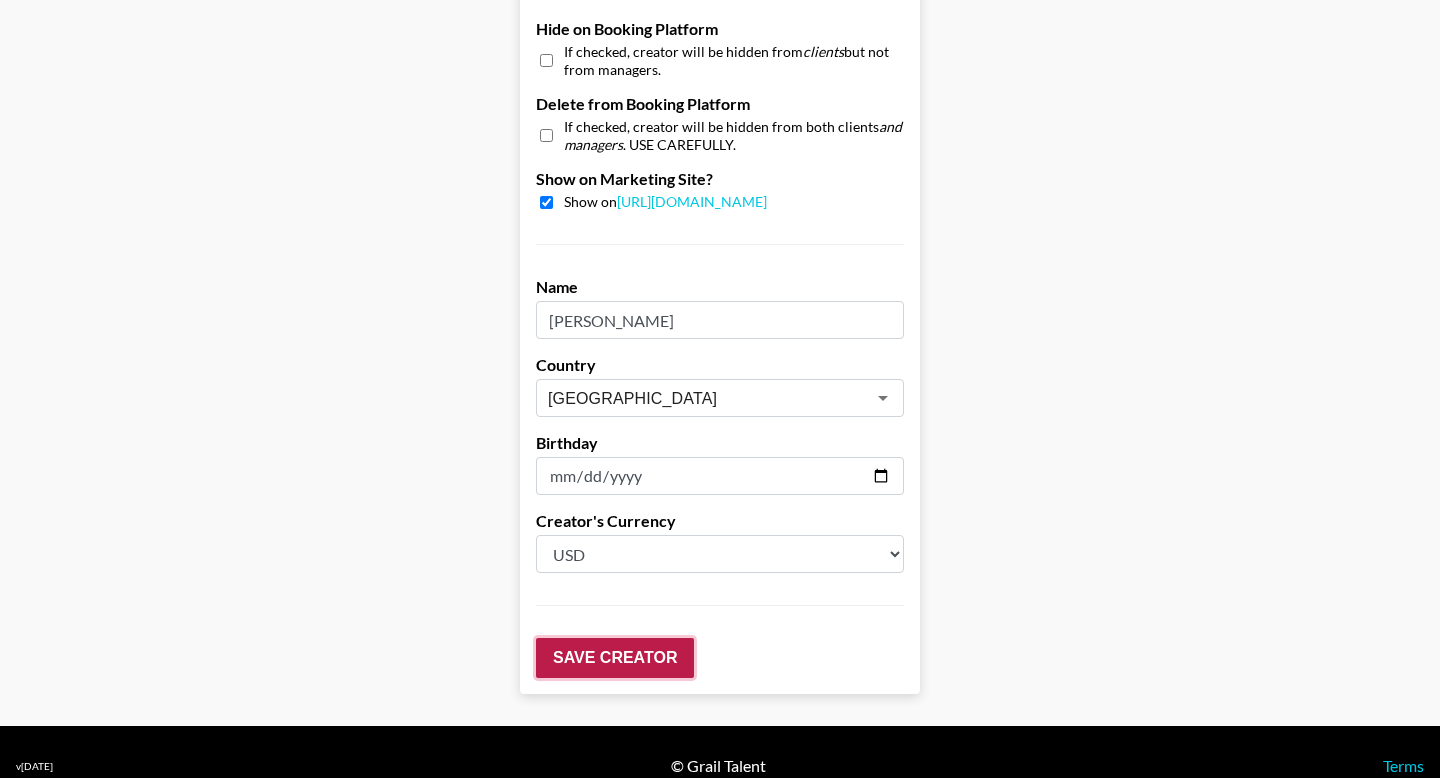 click on "Save Creator" at bounding box center (615, 658) 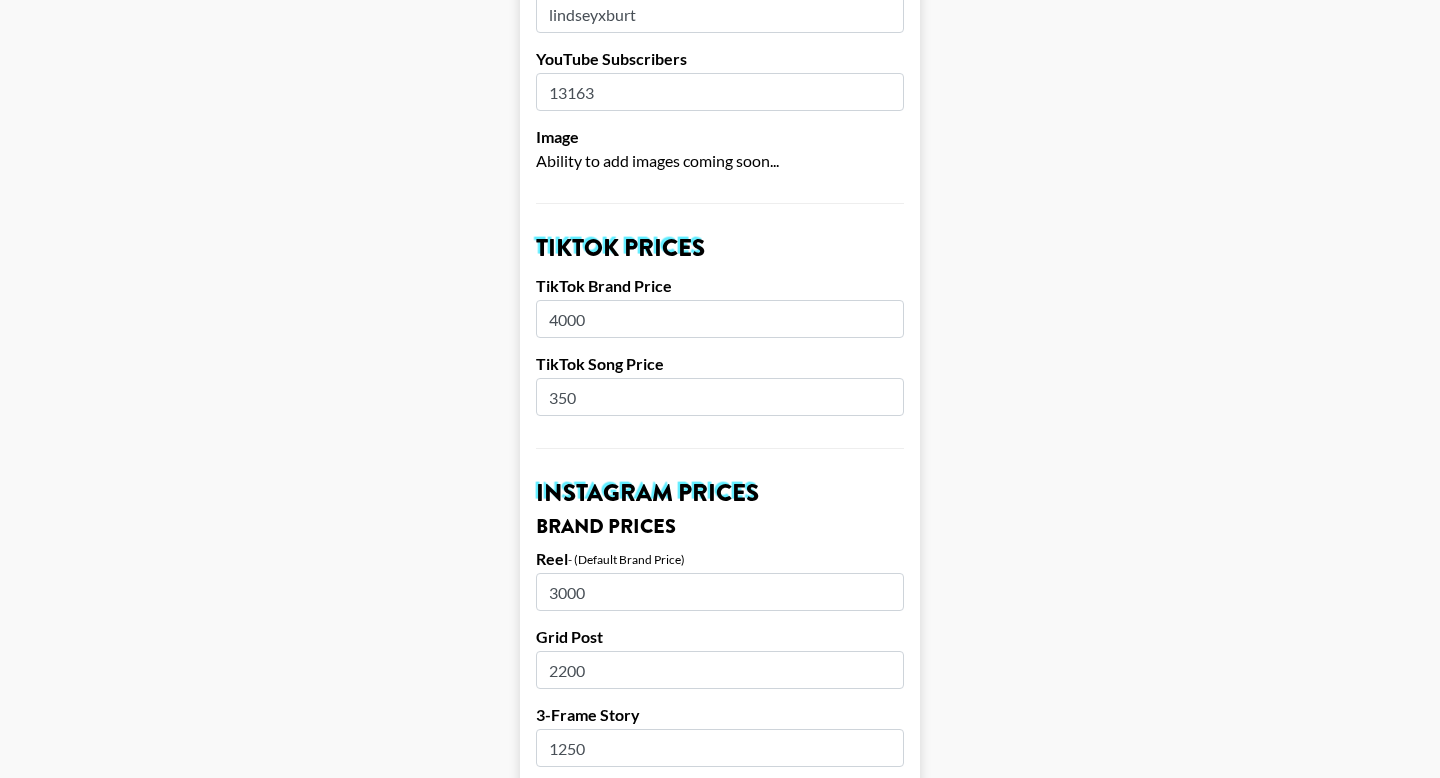 scroll, scrollTop: 602, scrollLeft: 0, axis: vertical 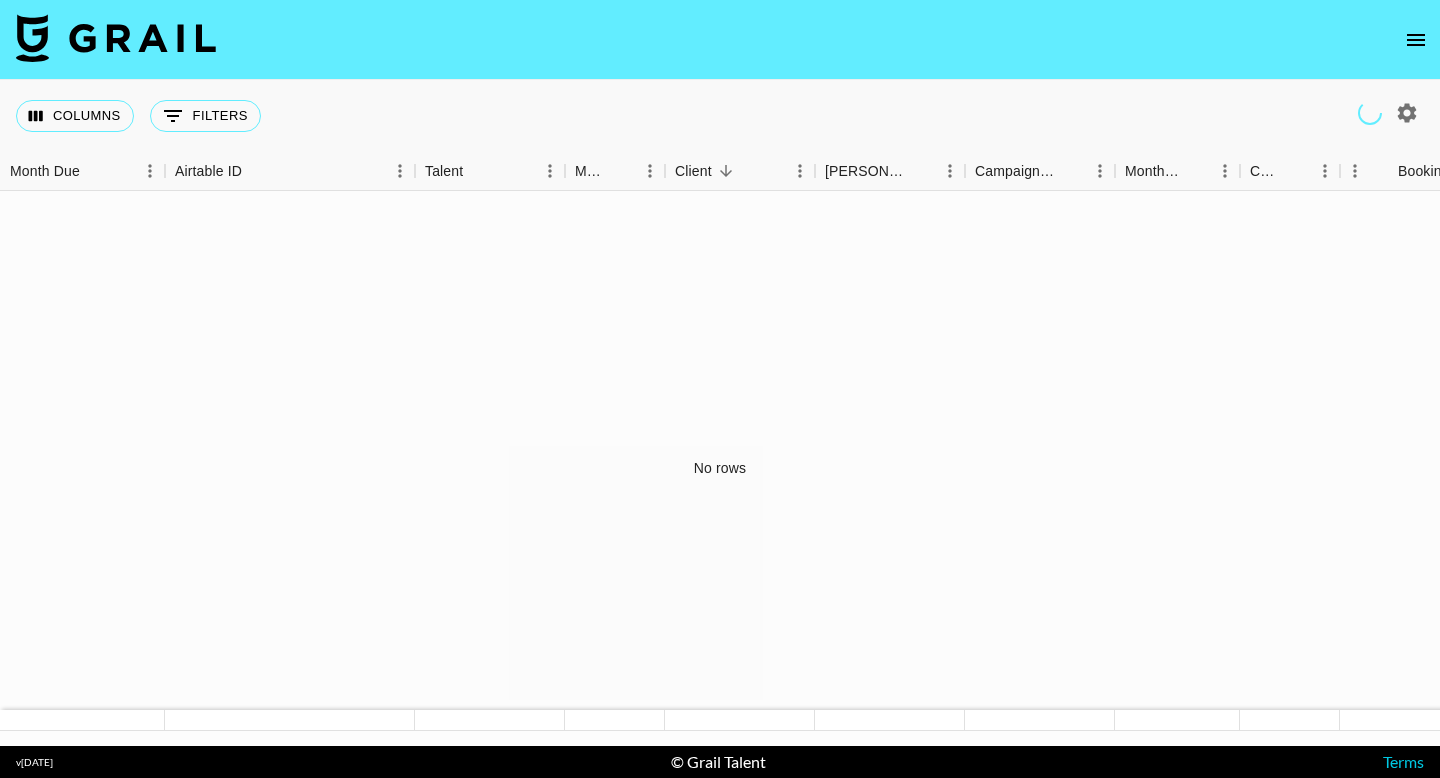 click 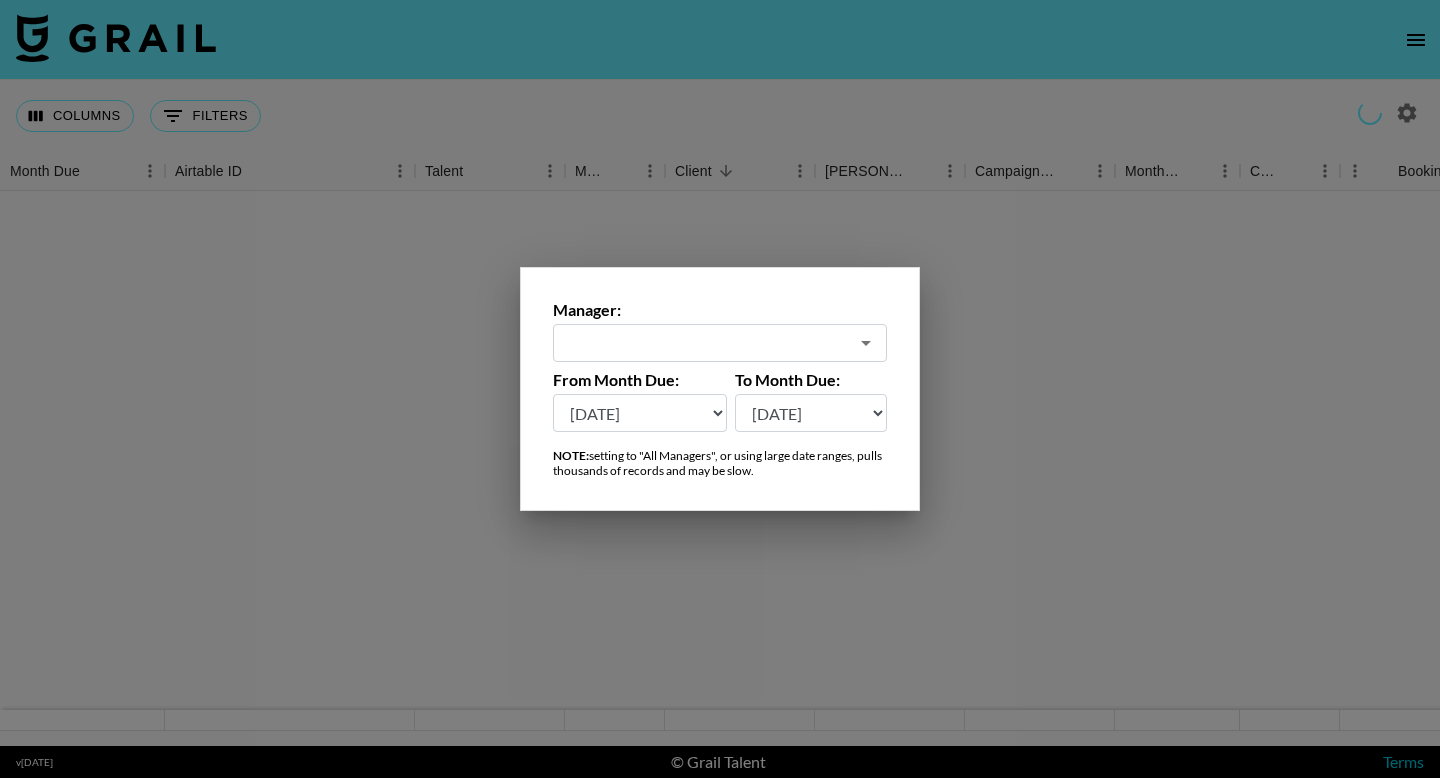 click at bounding box center (720, 389) 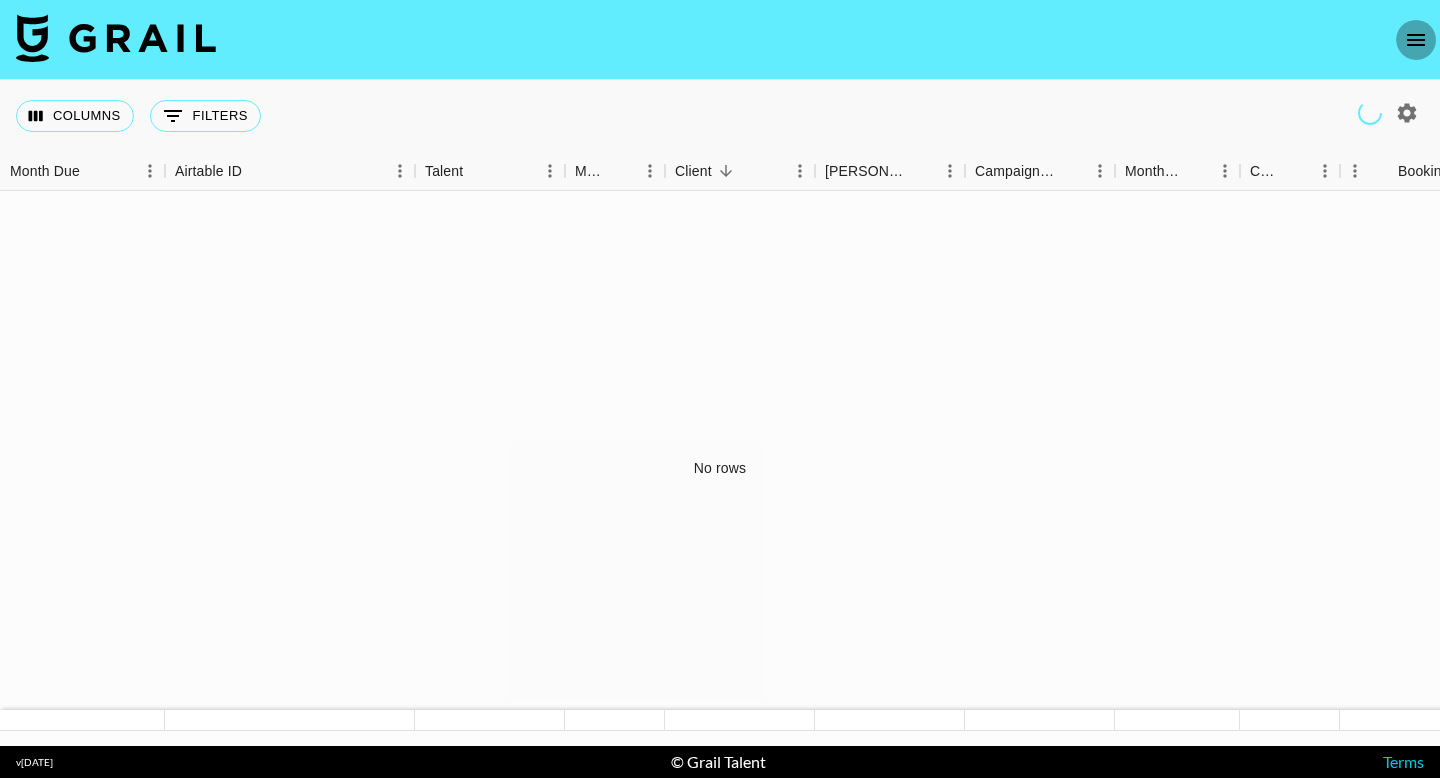 click at bounding box center [1416, 40] 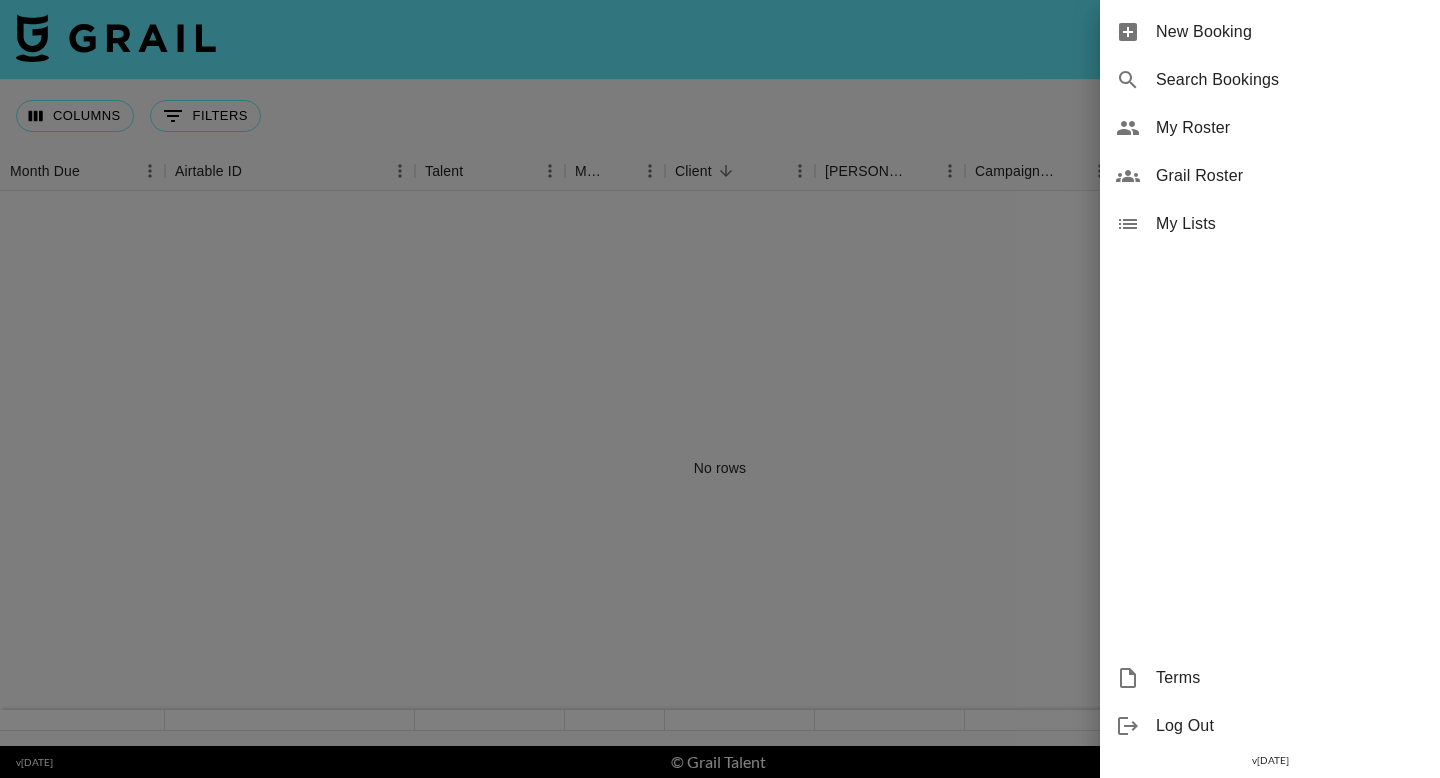 click on "My Roster" at bounding box center (1270, 128) 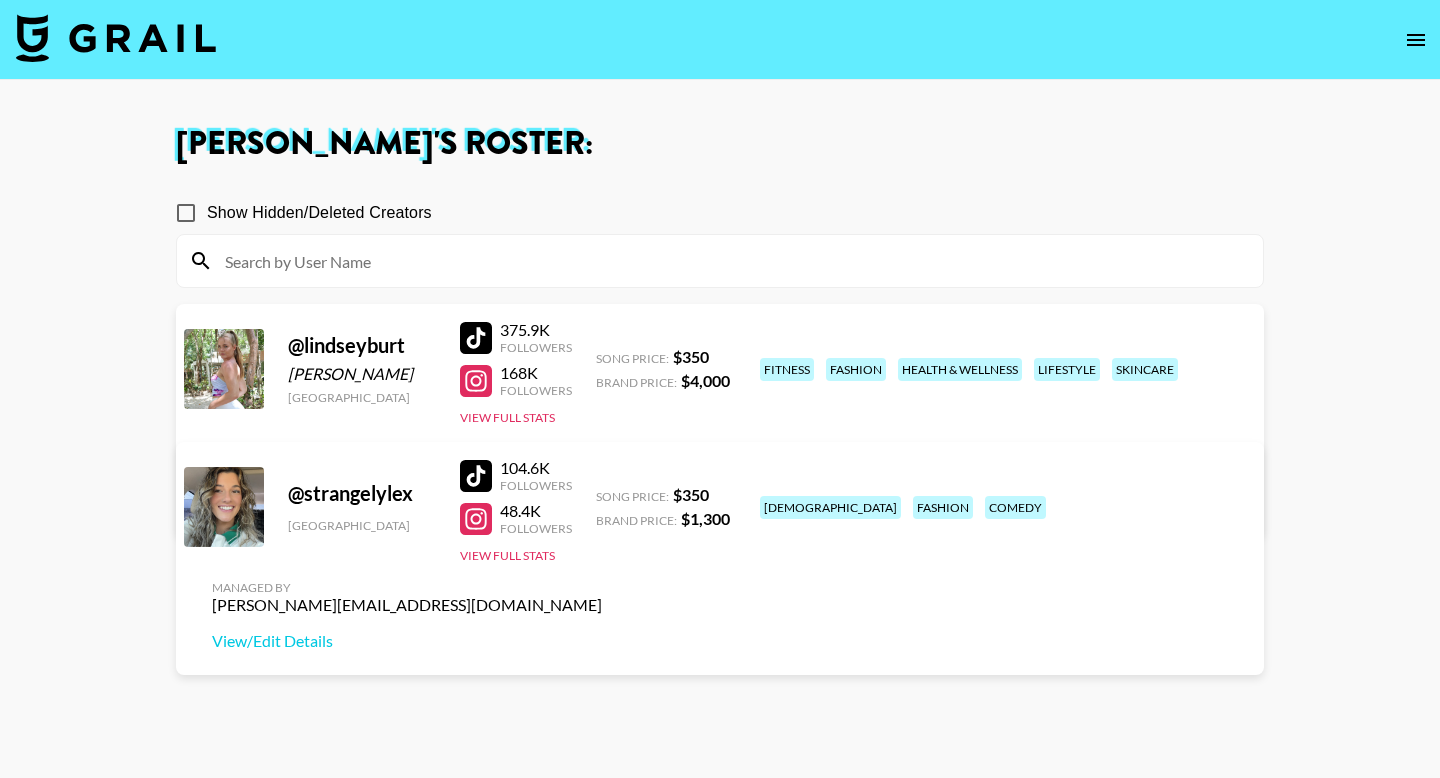click on "View/Edit Details" at bounding box center (407, 503) 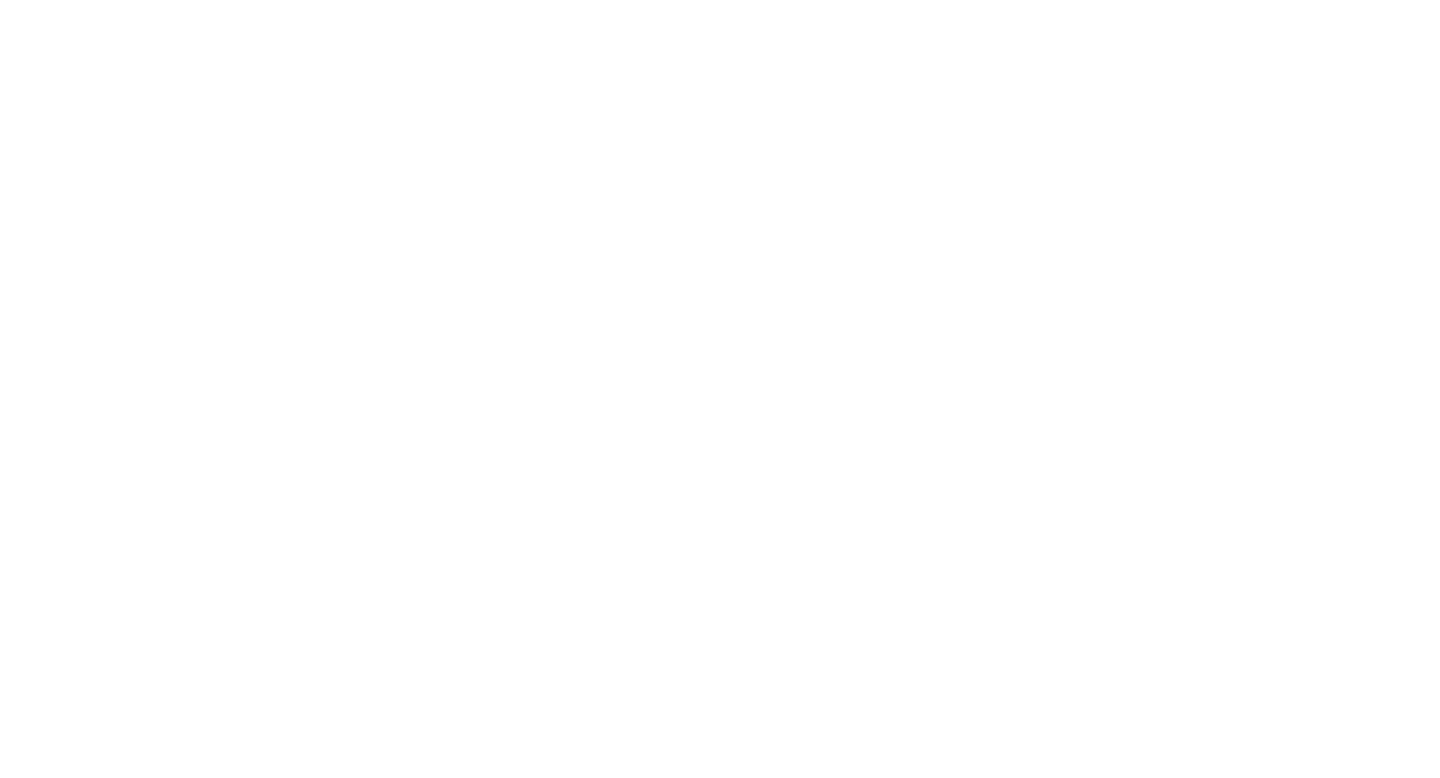 scroll, scrollTop: 0, scrollLeft: 0, axis: both 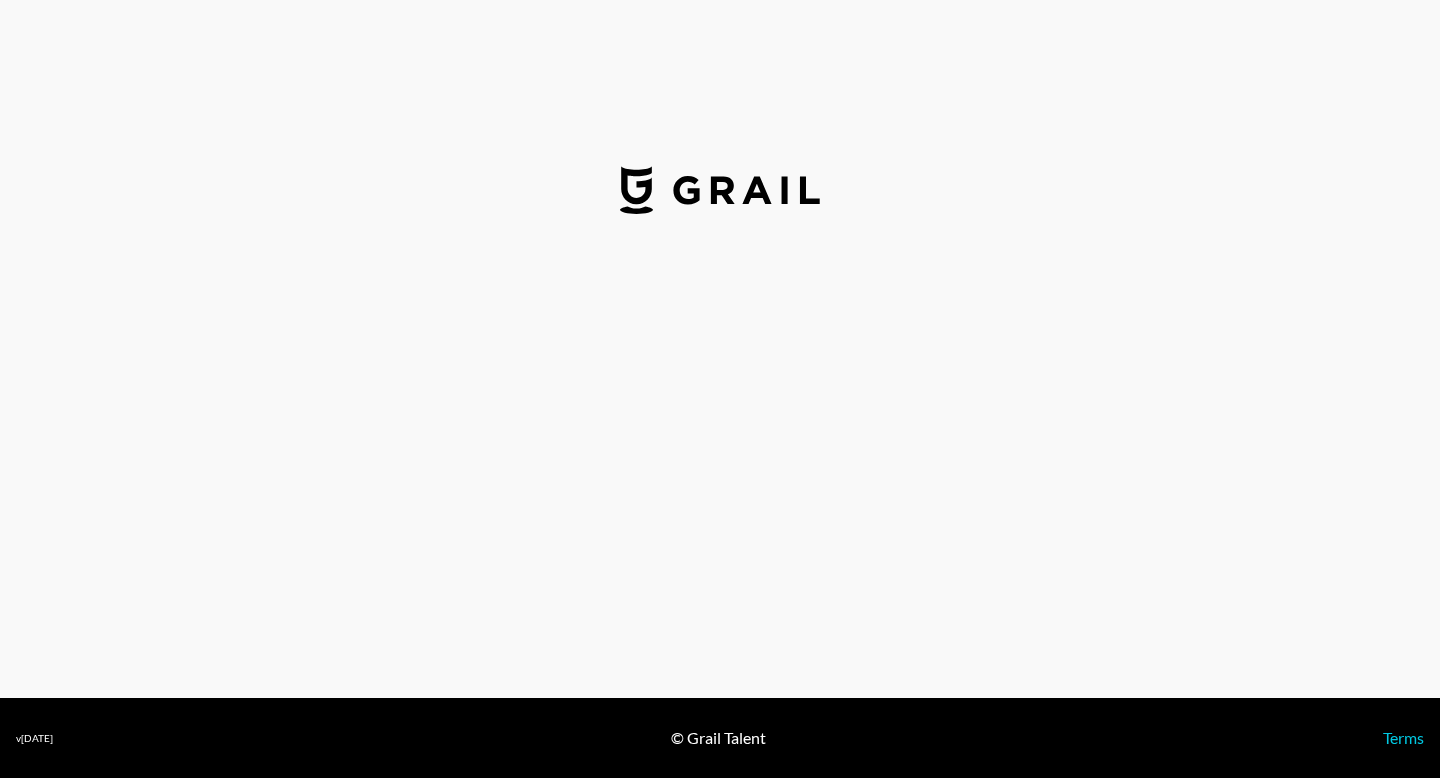 select on "USD" 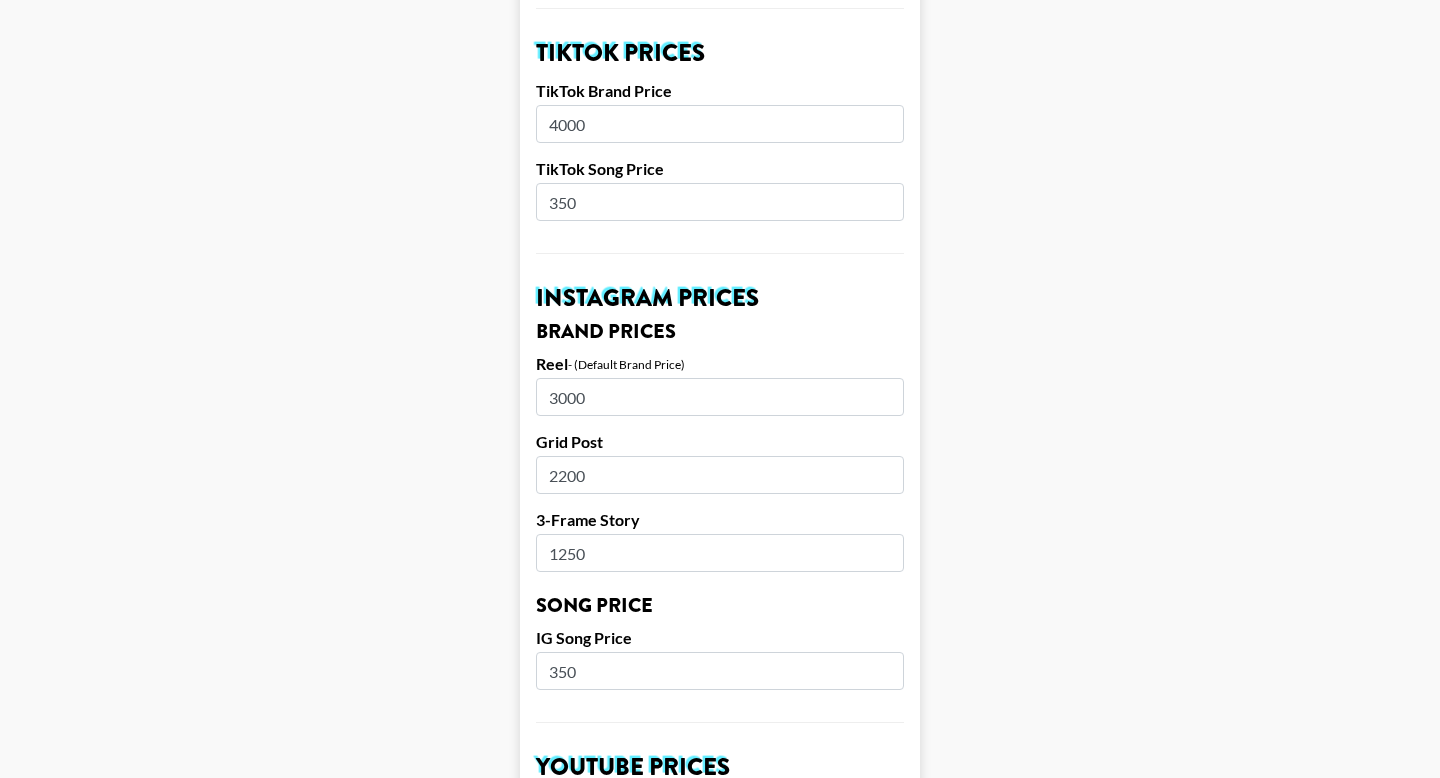 scroll, scrollTop: 735, scrollLeft: 0, axis: vertical 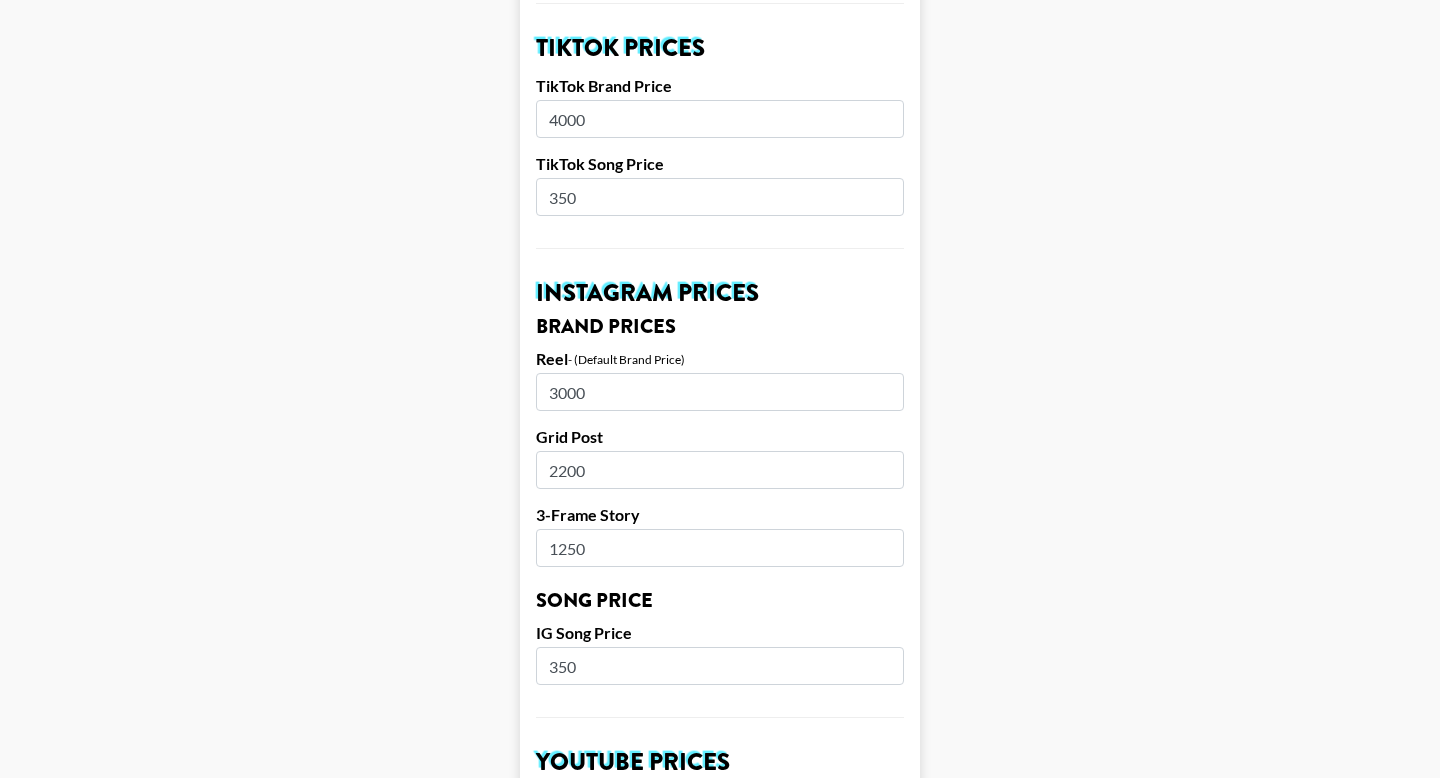 drag, startPoint x: 594, startPoint y: 520, endPoint x: 559, endPoint y: 516, distance: 35.22783 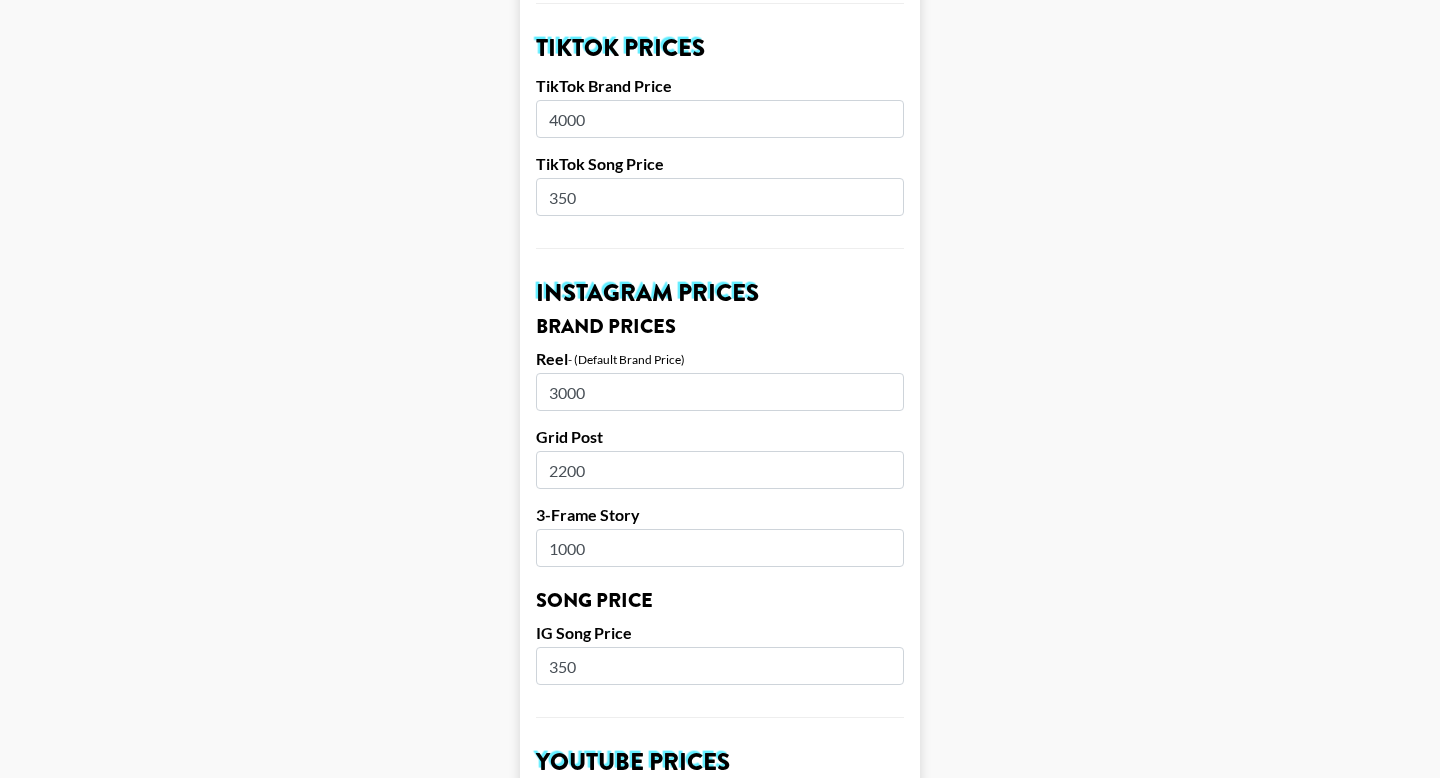 type on "1000" 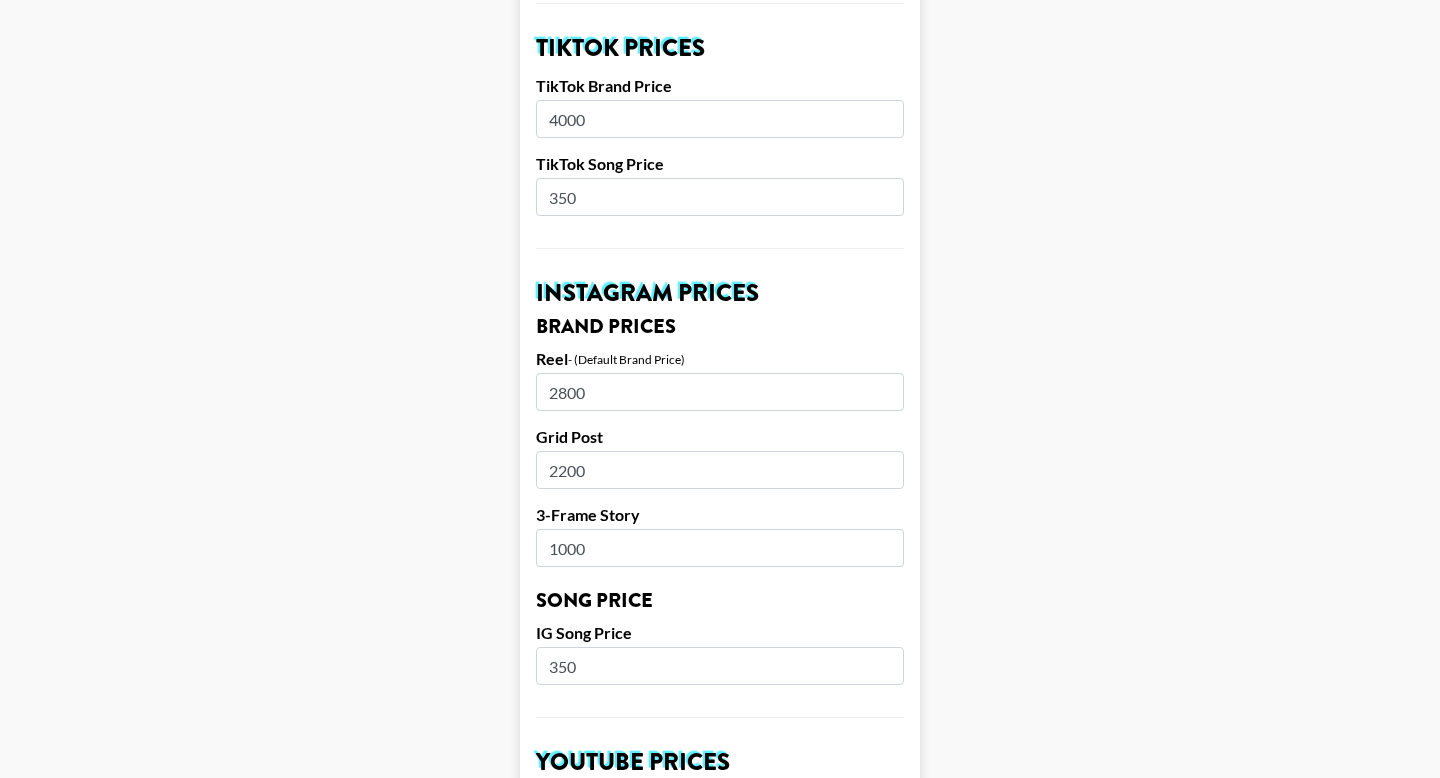 type on "2800" 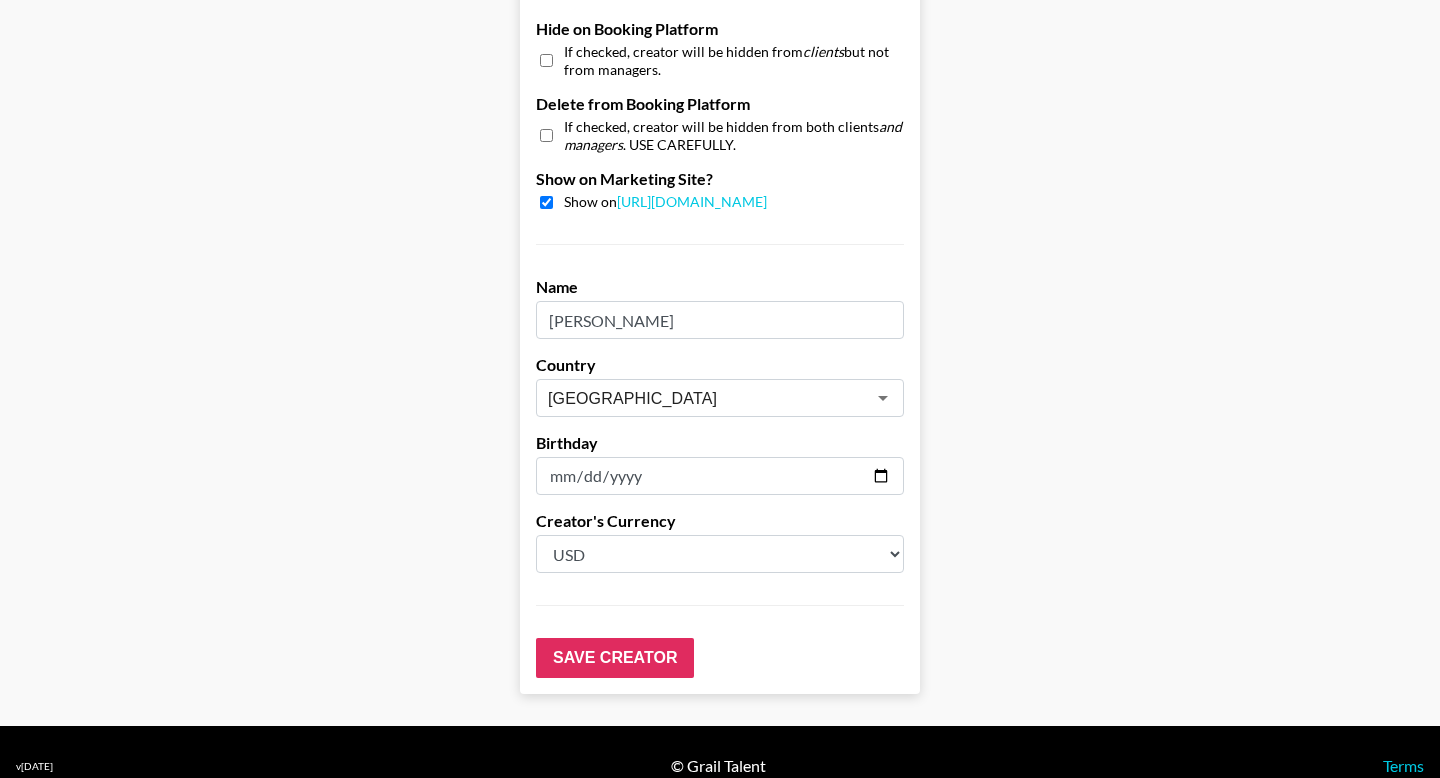 click on "Airtable ID:   recsmV5zSfUY6AZM3 Manager(s) [PERSON_NAME][EMAIL_ADDRESS][DOMAIN_NAME] ​ TikTok User lindseyburt Instagram User [PERSON_NAME] Instagram Followers 168000 YouTube Channel Handle lindseyxburt YouTube Subscribers 13163 Image Ability to add images coming soon... TikTok Prices TikTok Brand Price 4000 TikTok Song Price 350 Instagram Prices Brand Prices Reel  - (Default Brand Price) 2800 Grid Post 2200 3-Frame Story 1000 Song Price IG Song Price 350 YouTube Prices Brand Prices 60-90s Integration  - (Default Brand Price) Pre-Roll YouTube Short Song Price YT Song Price Hide on Booking Platform If checked, creator will be hidden from  clients  but not from managers. Delete from Booking Platform If checked, creator will be hidden from both clients   and managers . USE CAREFULLY. Show on Marketing Site? Show on  [URL][DOMAIN_NAME] Name [PERSON_NAME] Country [GEOGRAPHIC_DATA] ​ Birthday [DEMOGRAPHIC_DATA] Creator's Currency Select a Currency USD GBP Save Creator" at bounding box center (720, -565) 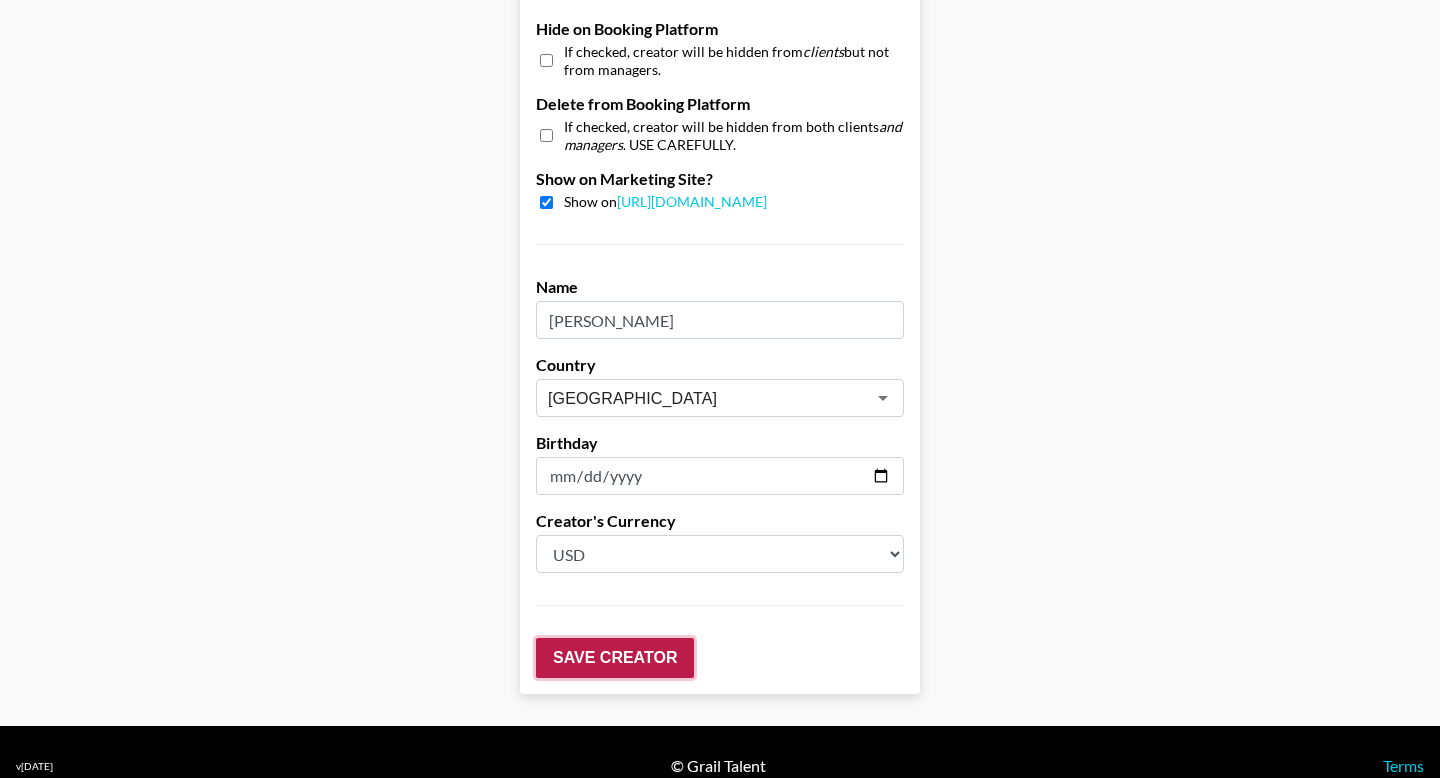 click on "Save Creator" at bounding box center (615, 658) 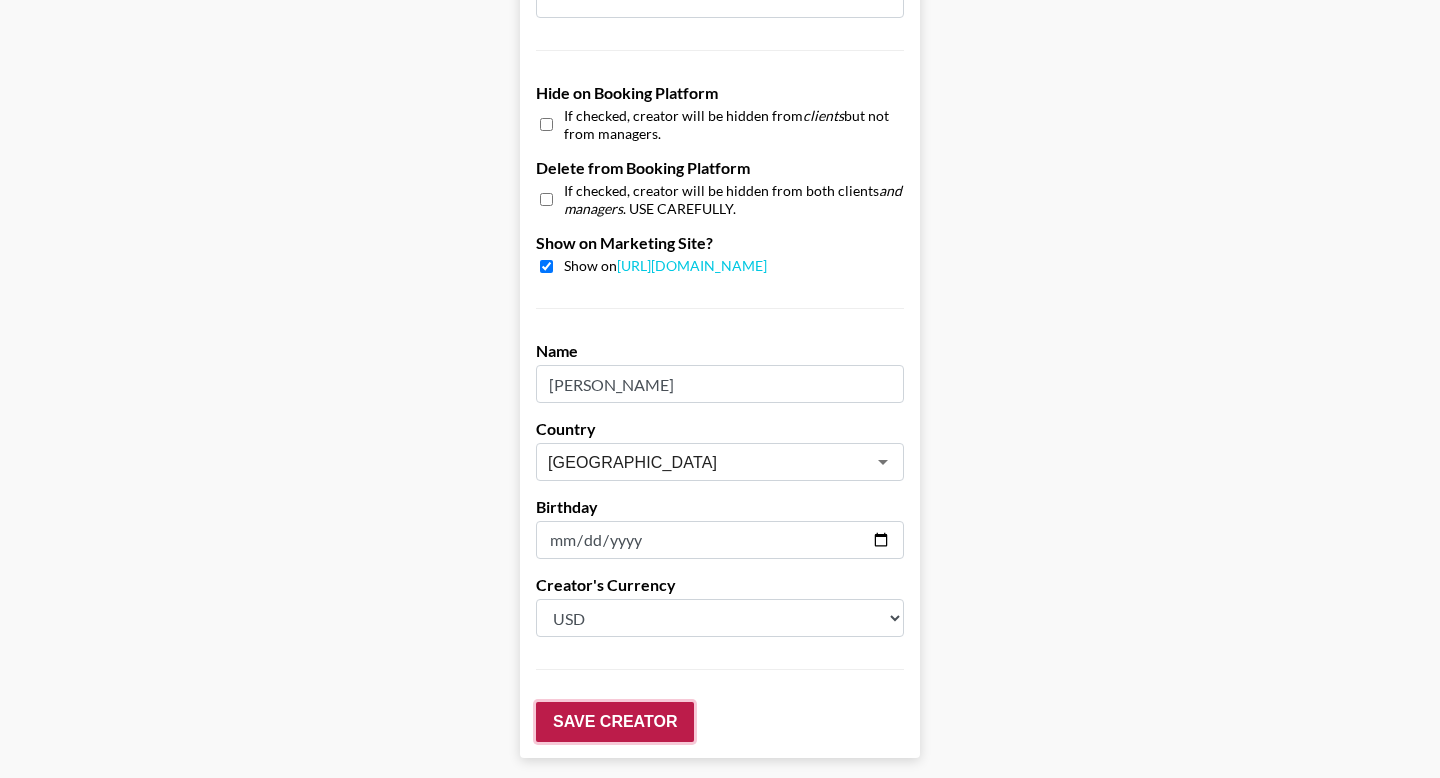 scroll, scrollTop: 1999, scrollLeft: 0, axis: vertical 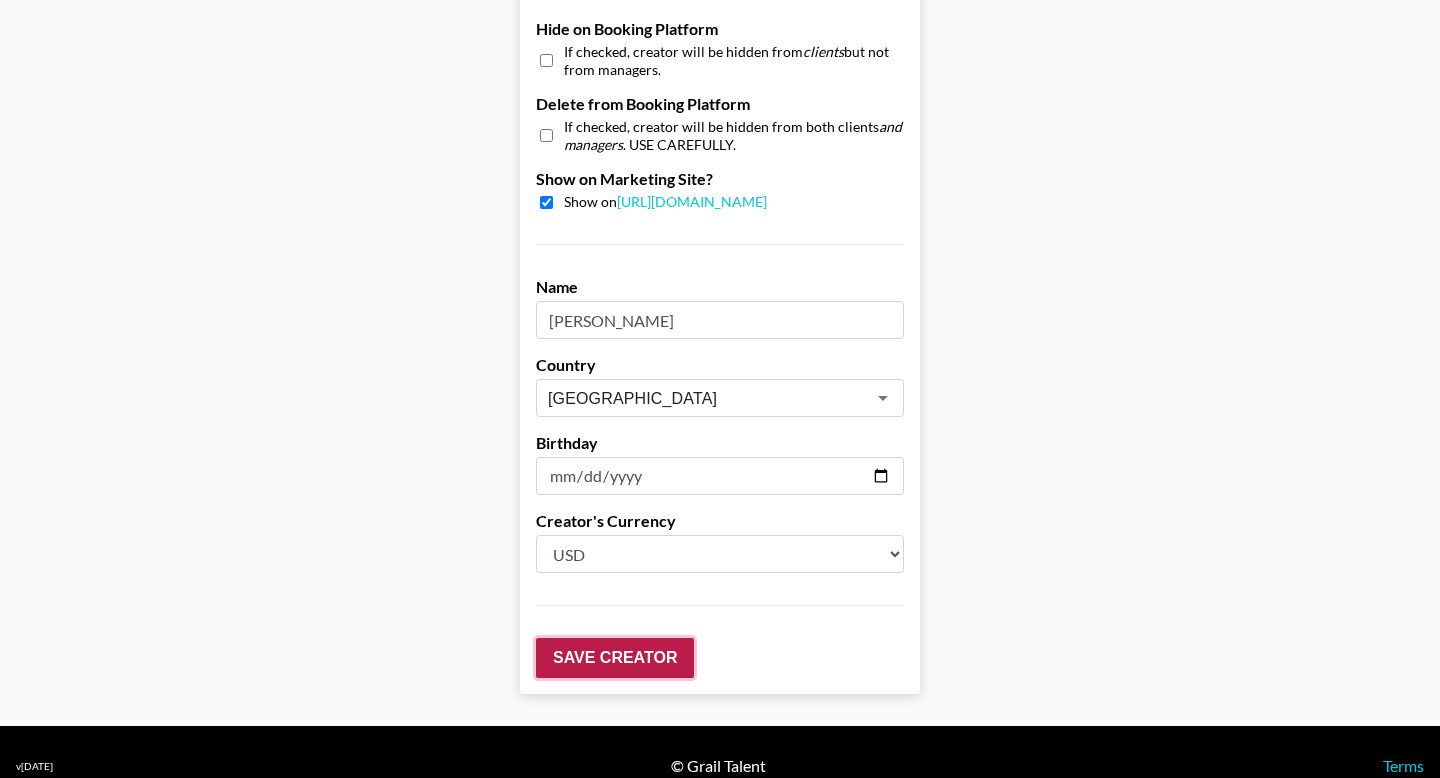 click on "Save Creator" at bounding box center (615, 658) 